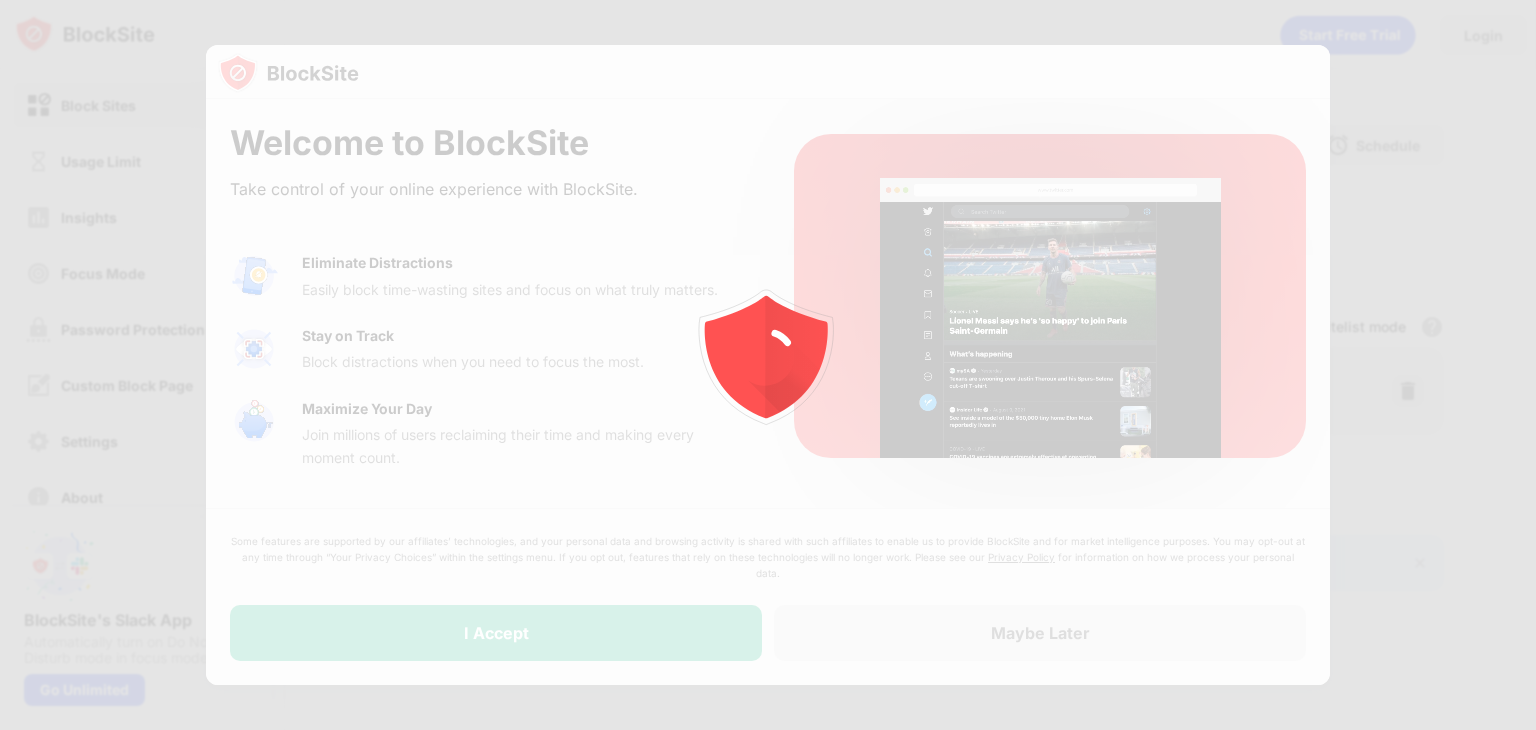scroll, scrollTop: 0, scrollLeft: 0, axis: both 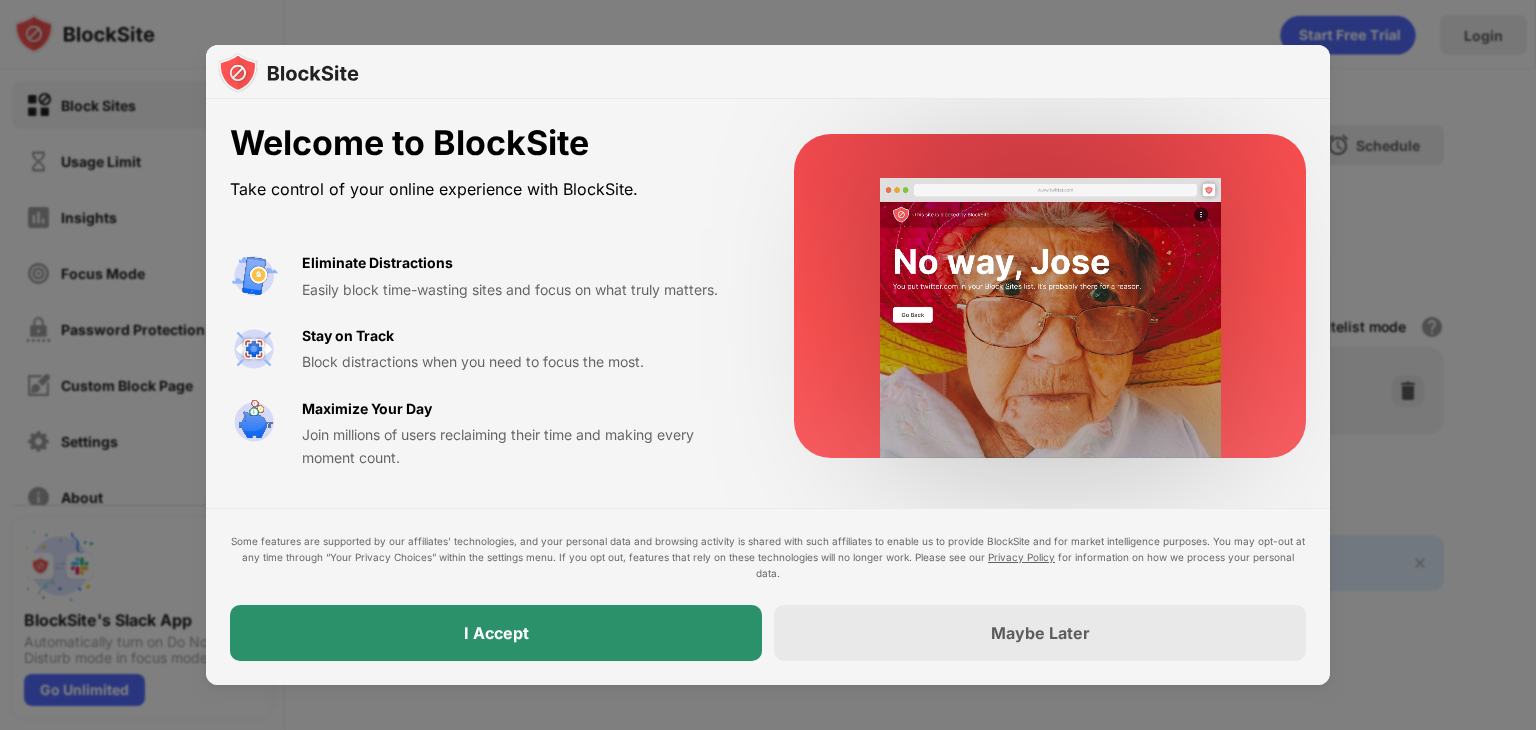 click on "I Accept" at bounding box center [496, 633] 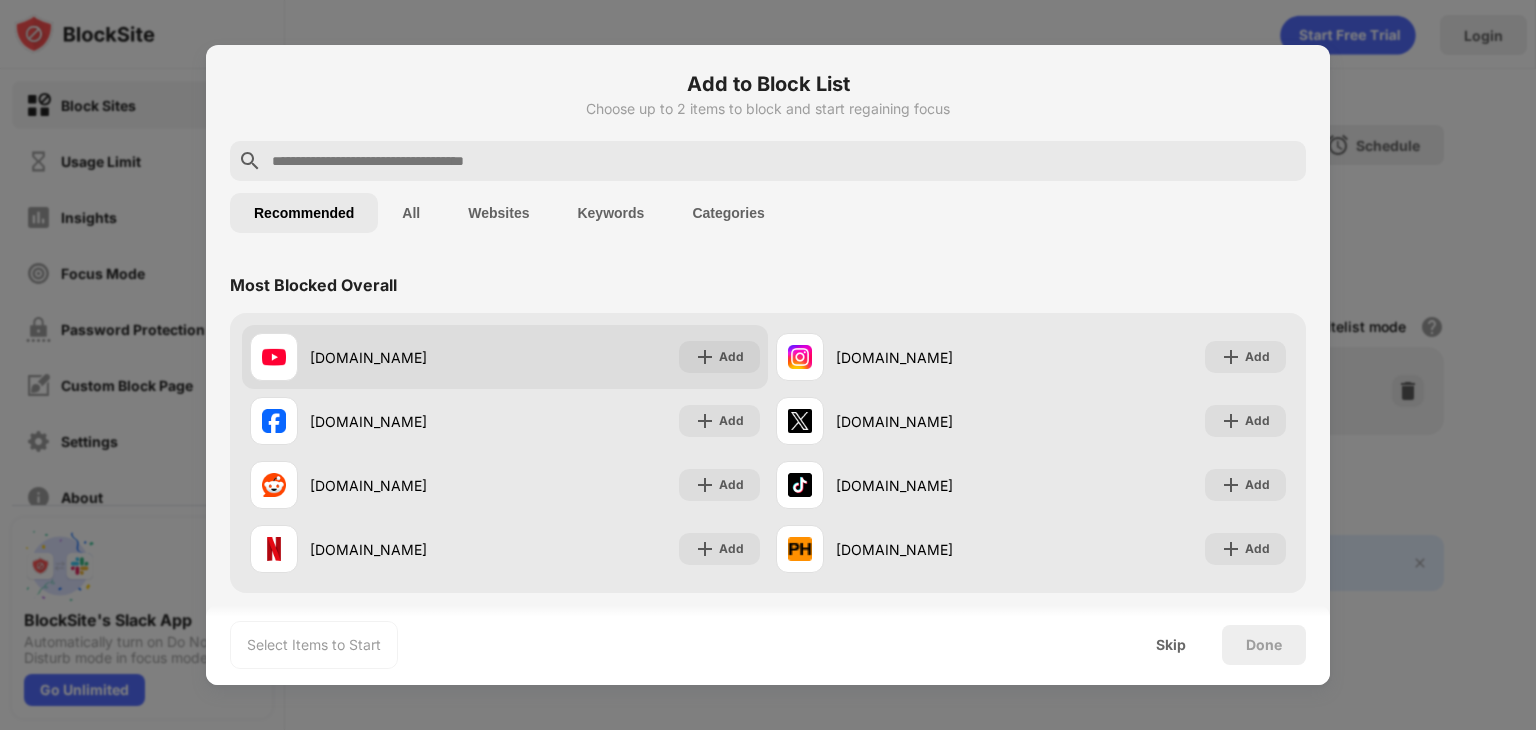 click on "youtube.com" at bounding box center [407, 357] 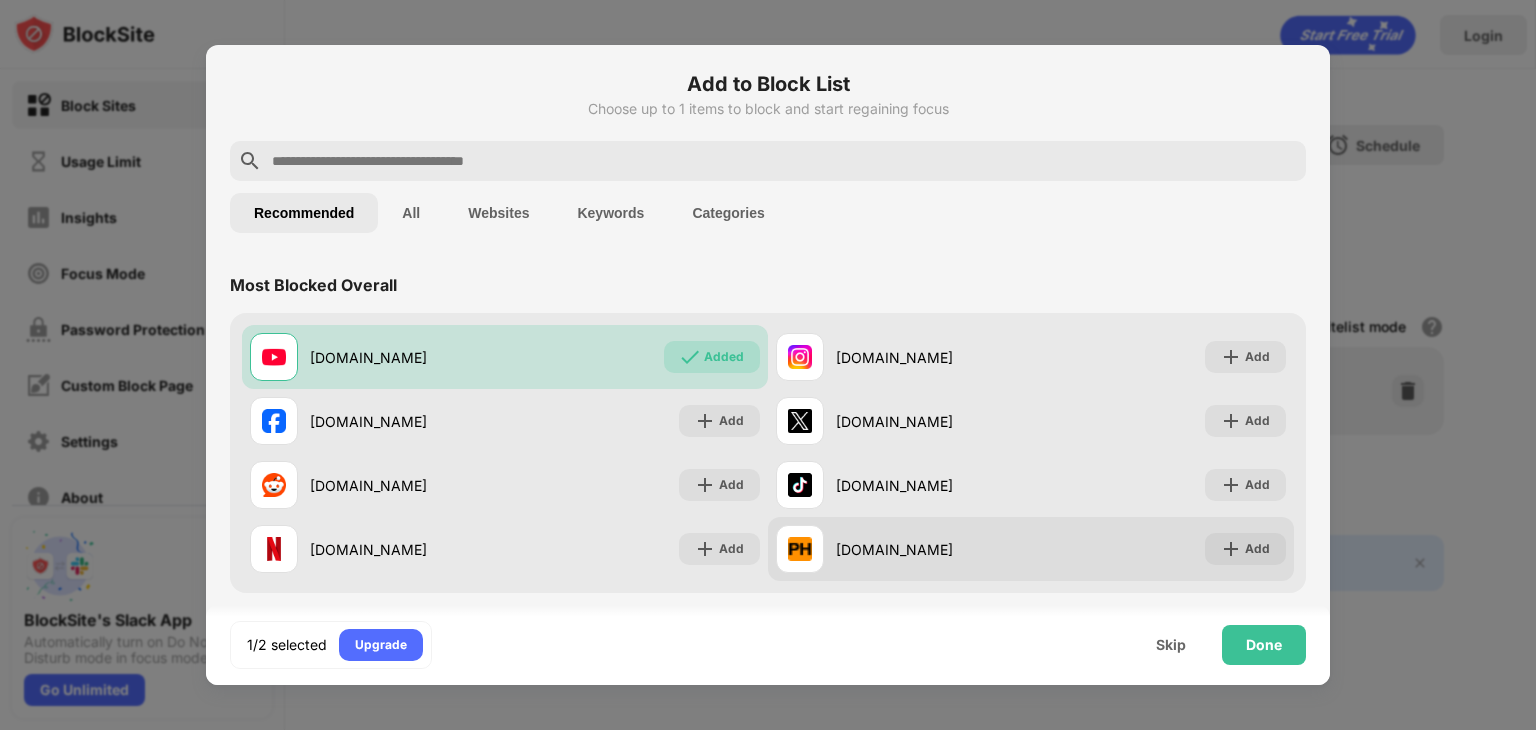 click on "pornhub.com" at bounding box center [933, 549] 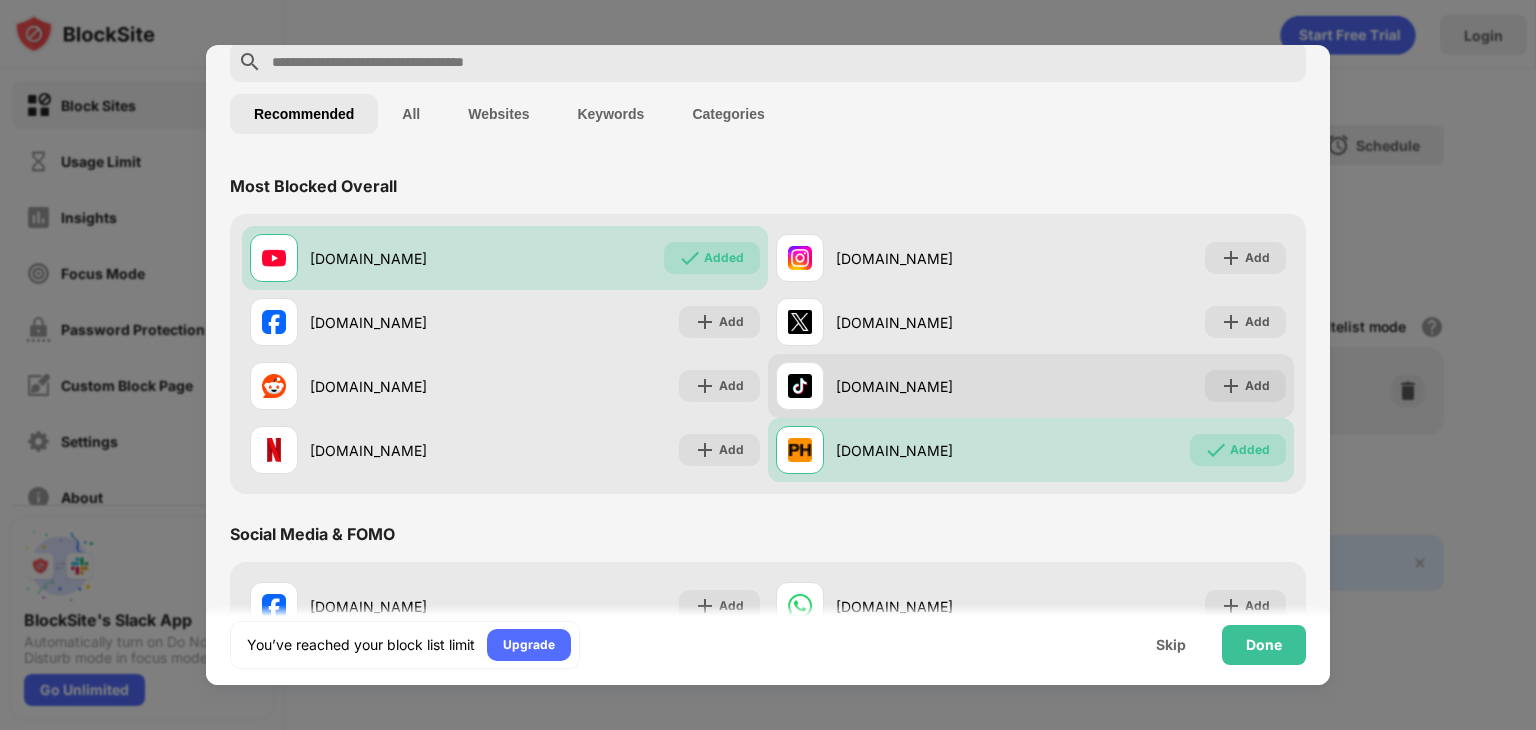 scroll, scrollTop: 100, scrollLeft: 0, axis: vertical 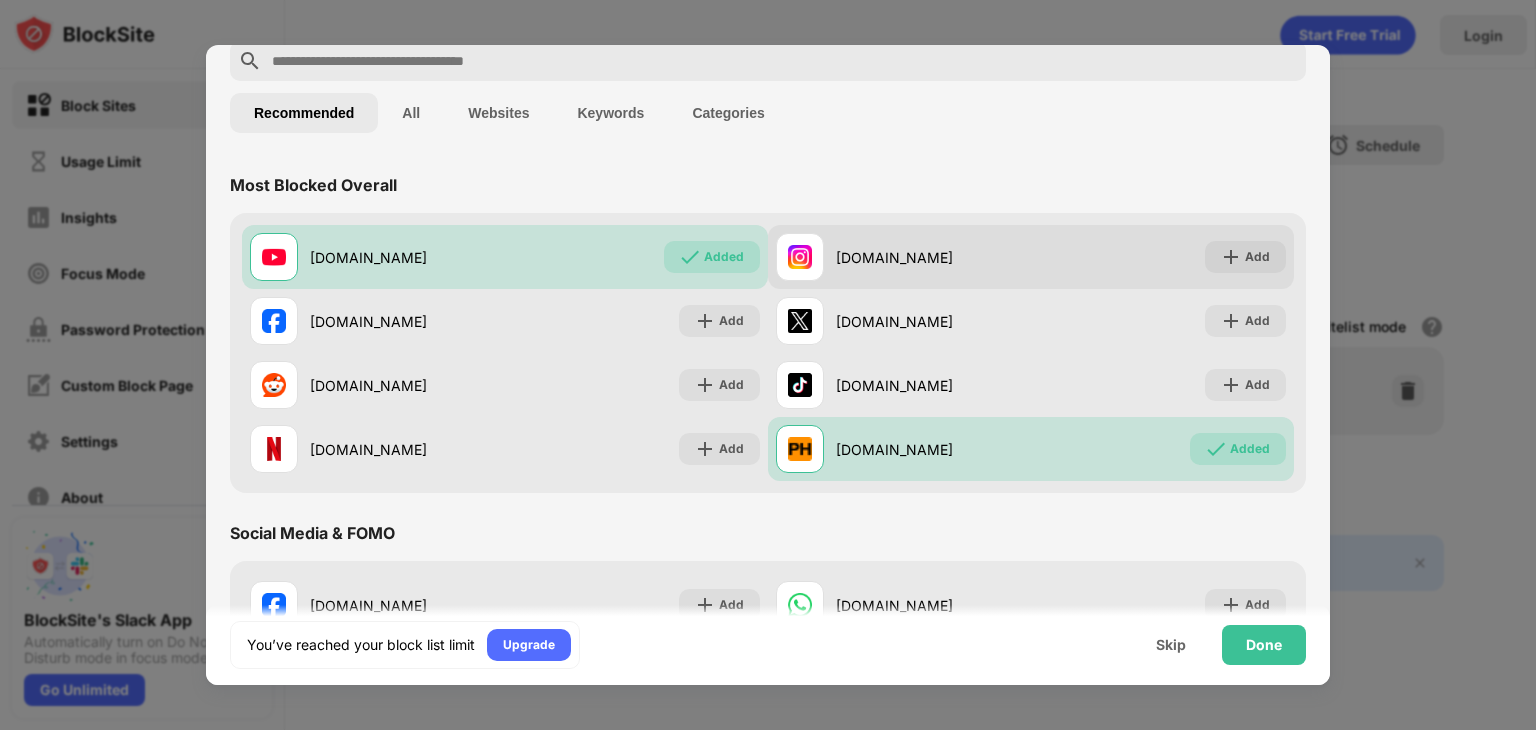 click at bounding box center [800, 257] 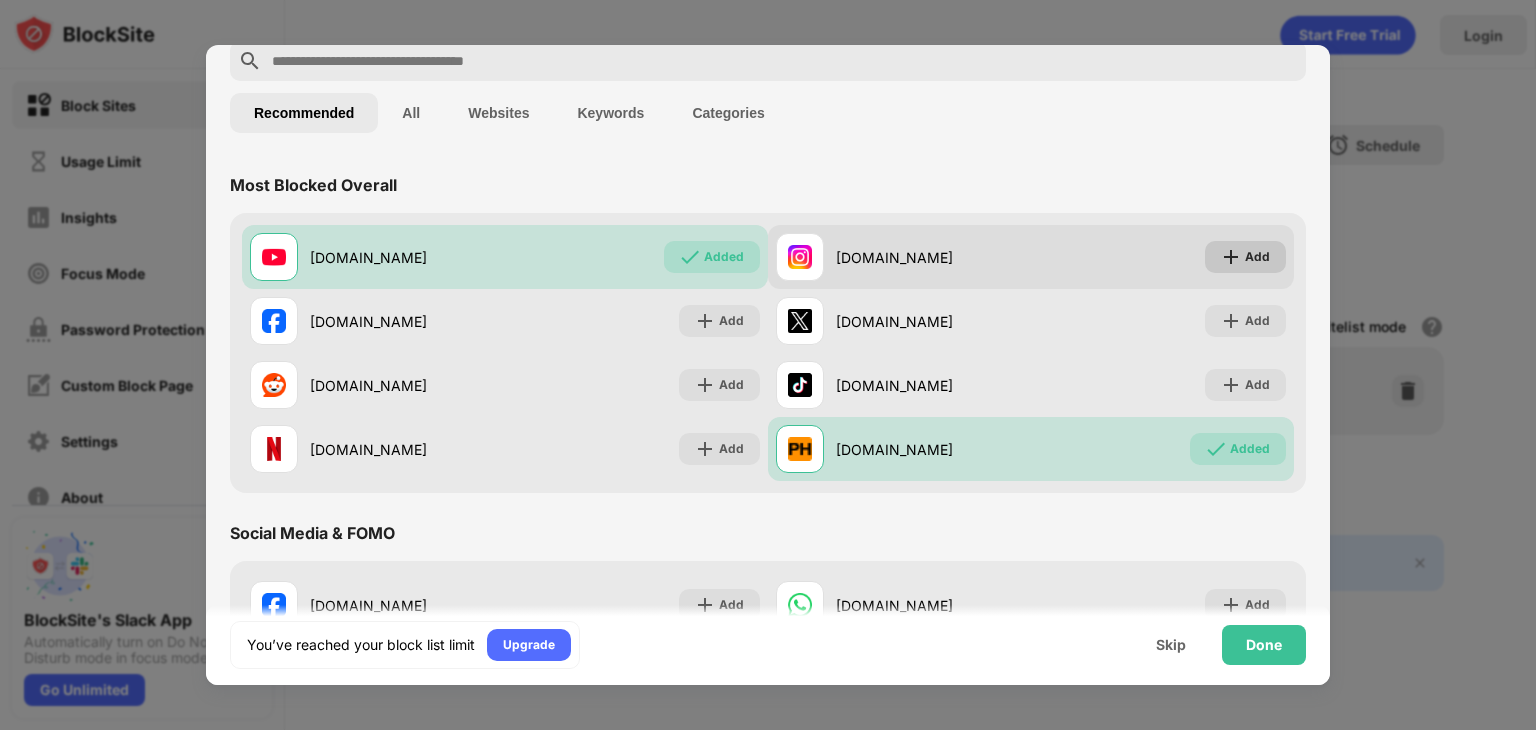 click on "Add" at bounding box center (1245, 257) 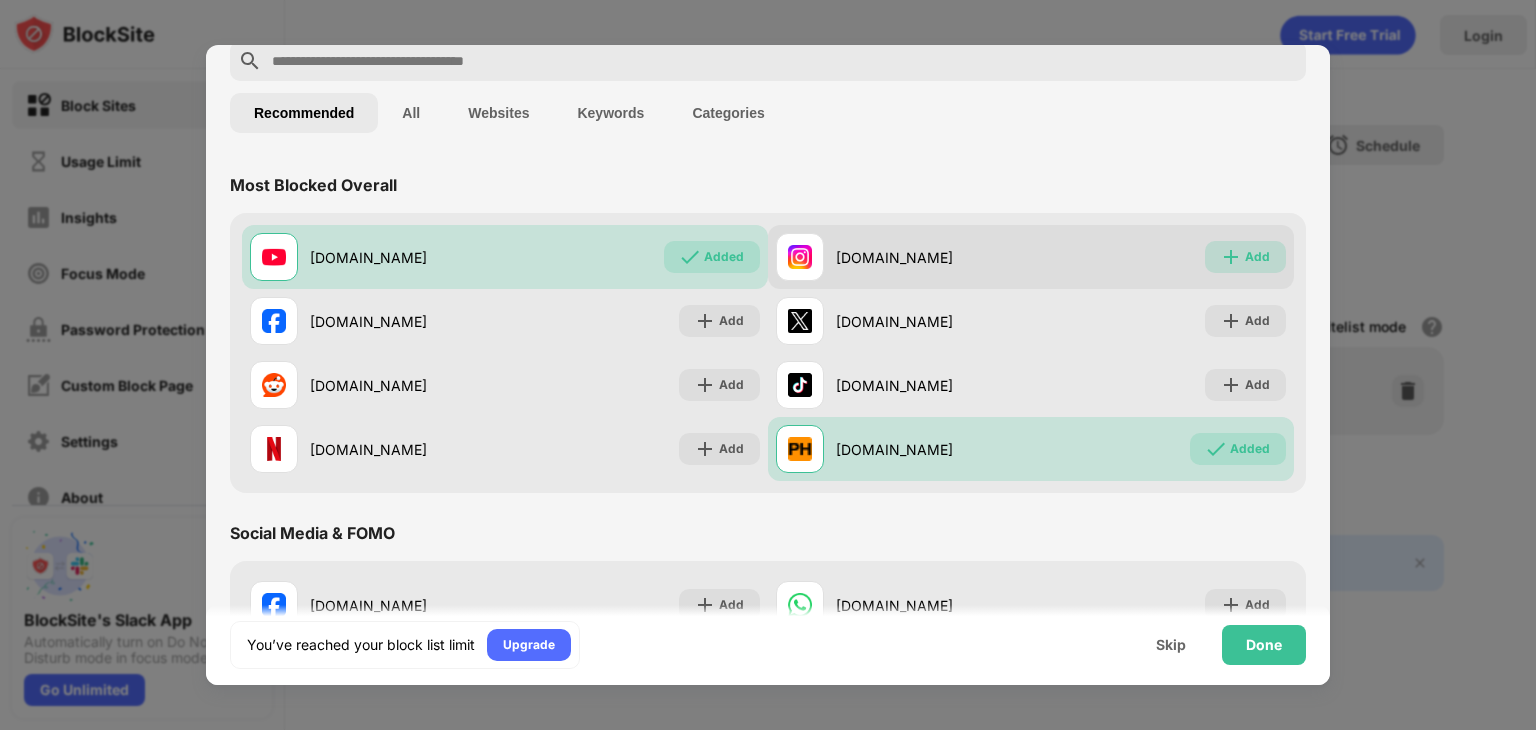 click at bounding box center [1231, 257] 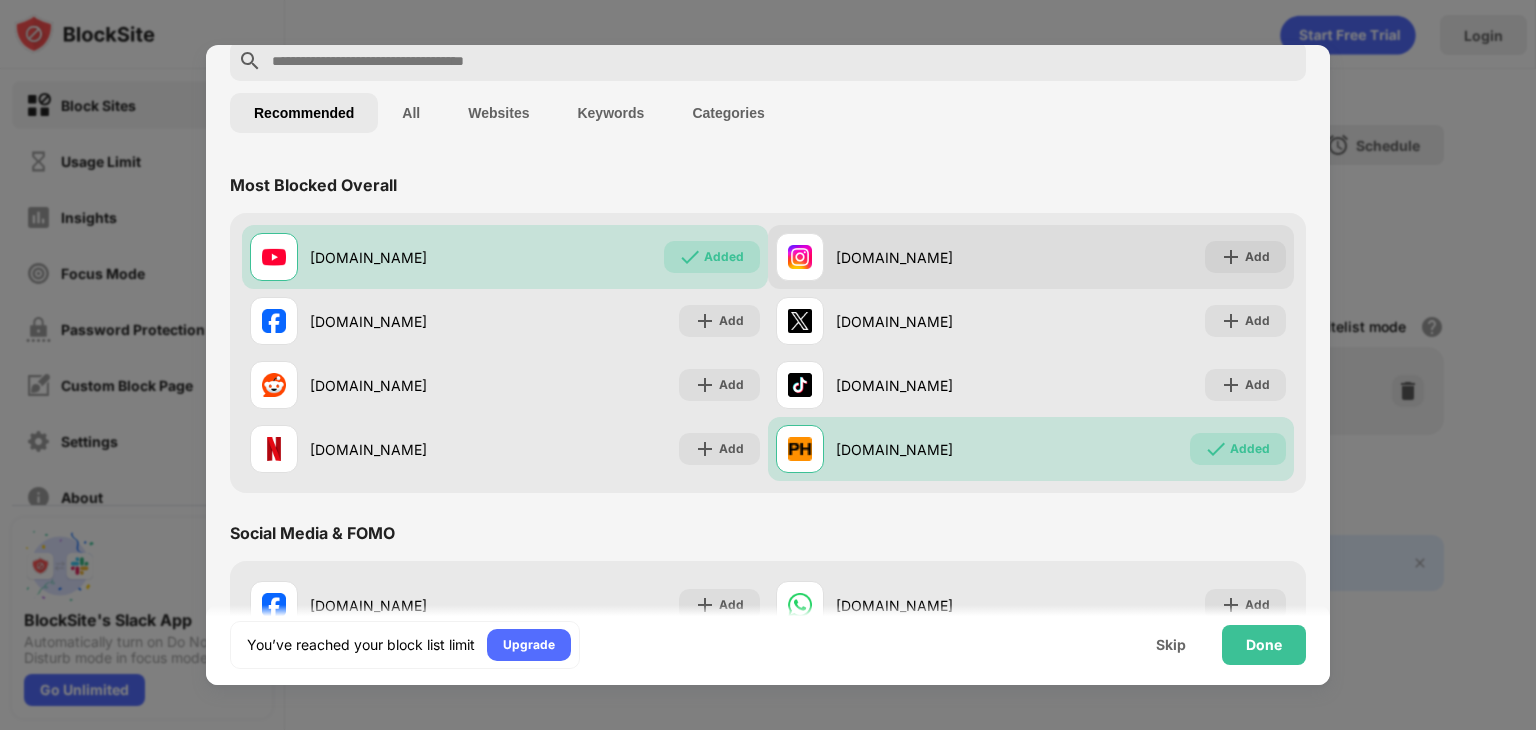 click on "instagram.com Add" at bounding box center [1031, 257] 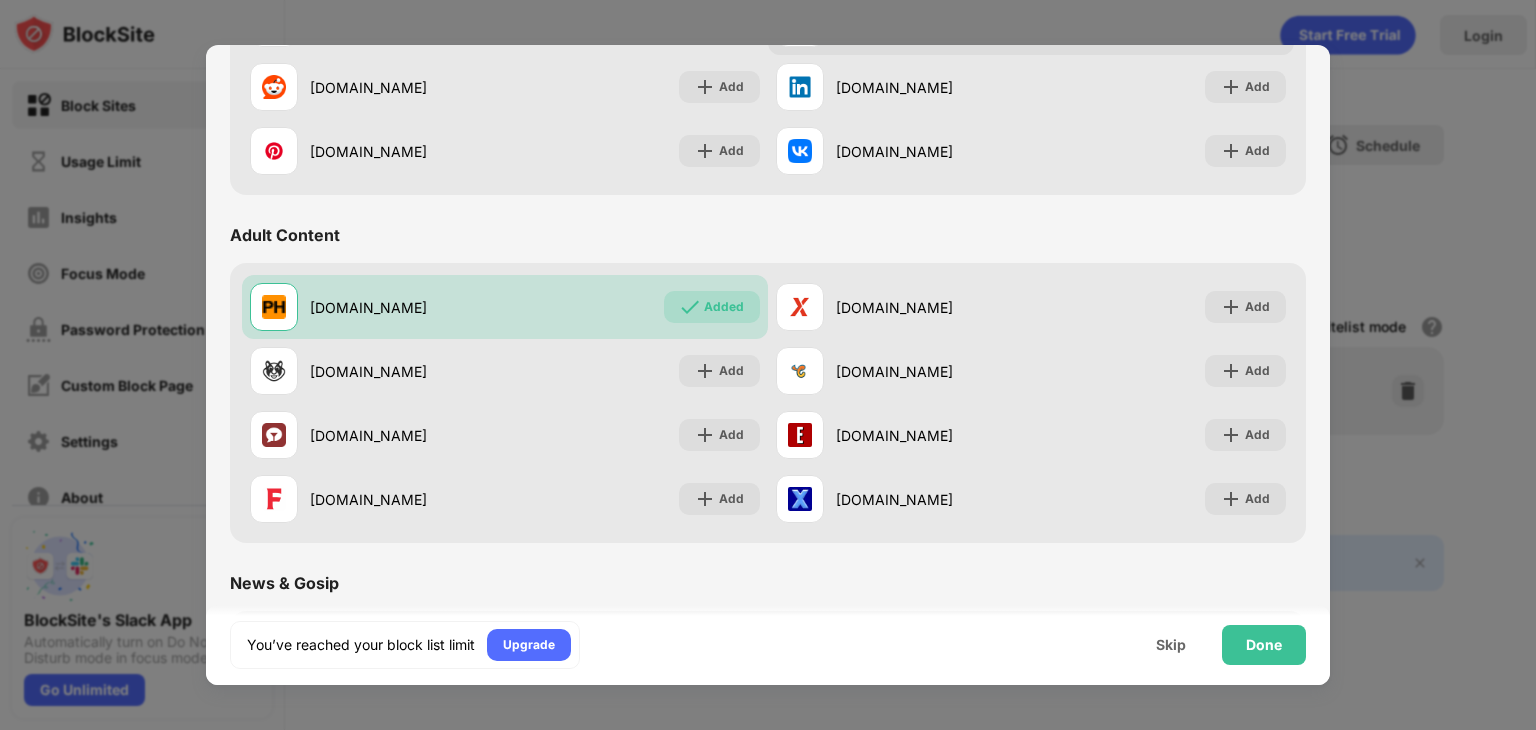 scroll, scrollTop: 748, scrollLeft: 0, axis: vertical 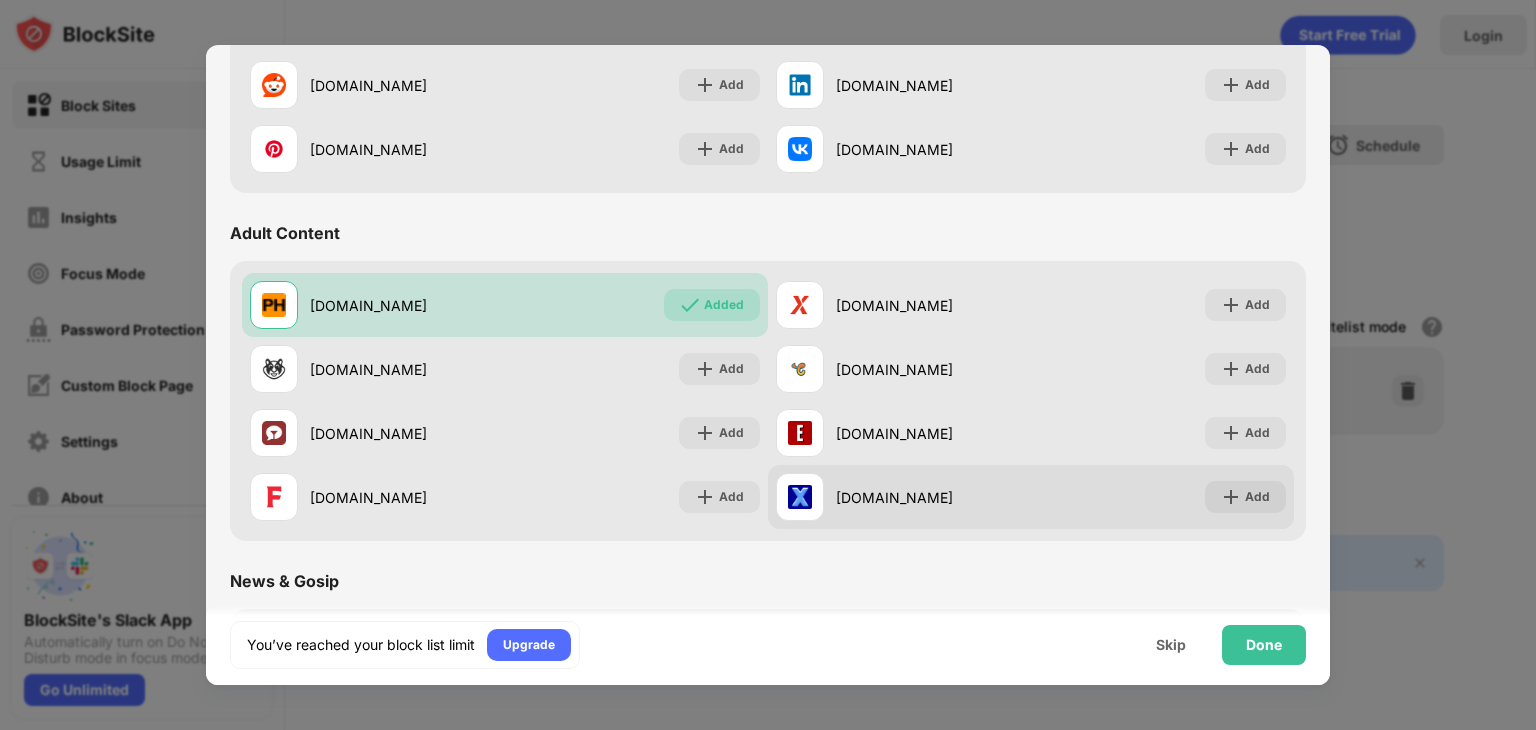 click on "xnxx.com" at bounding box center [933, 497] 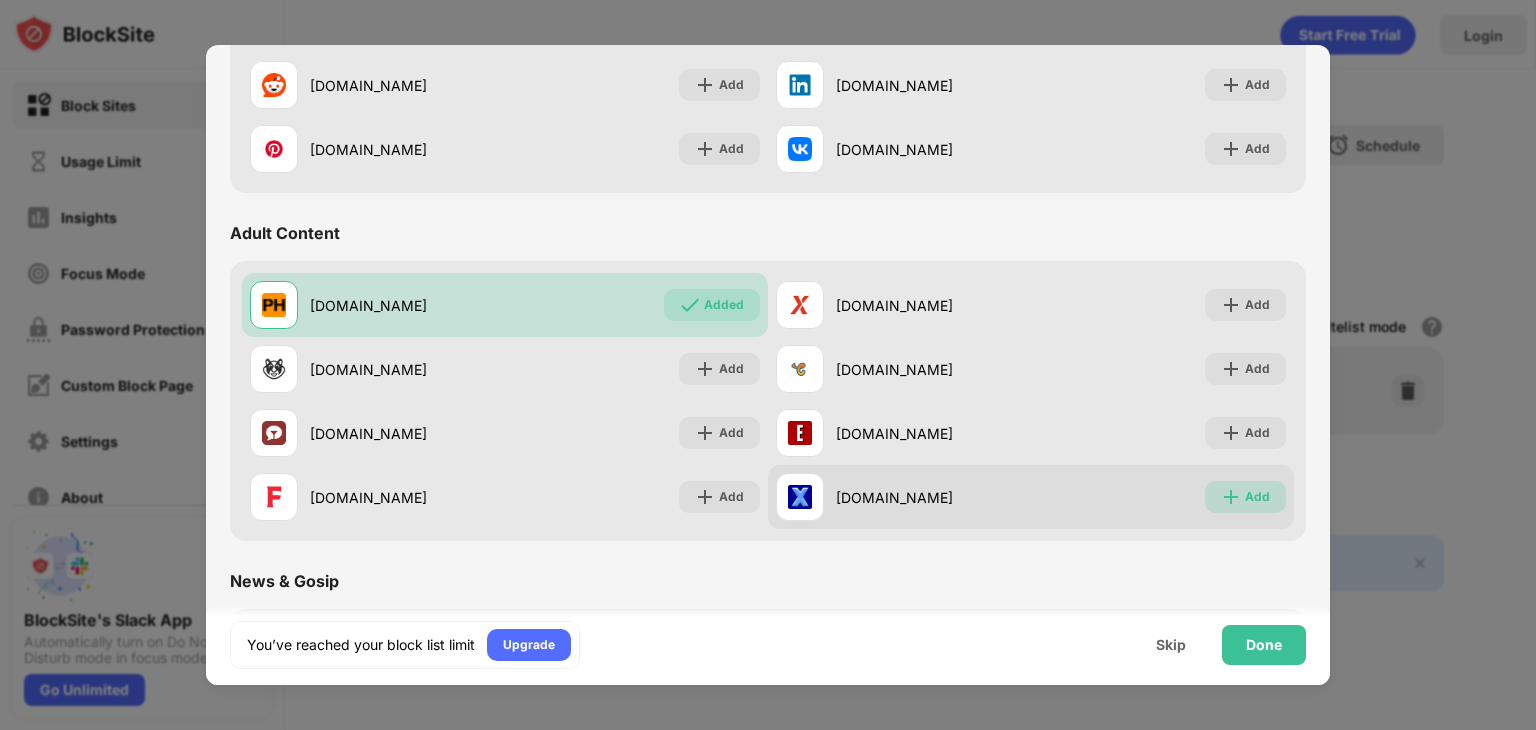 click on "Add" at bounding box center [1245, 497] 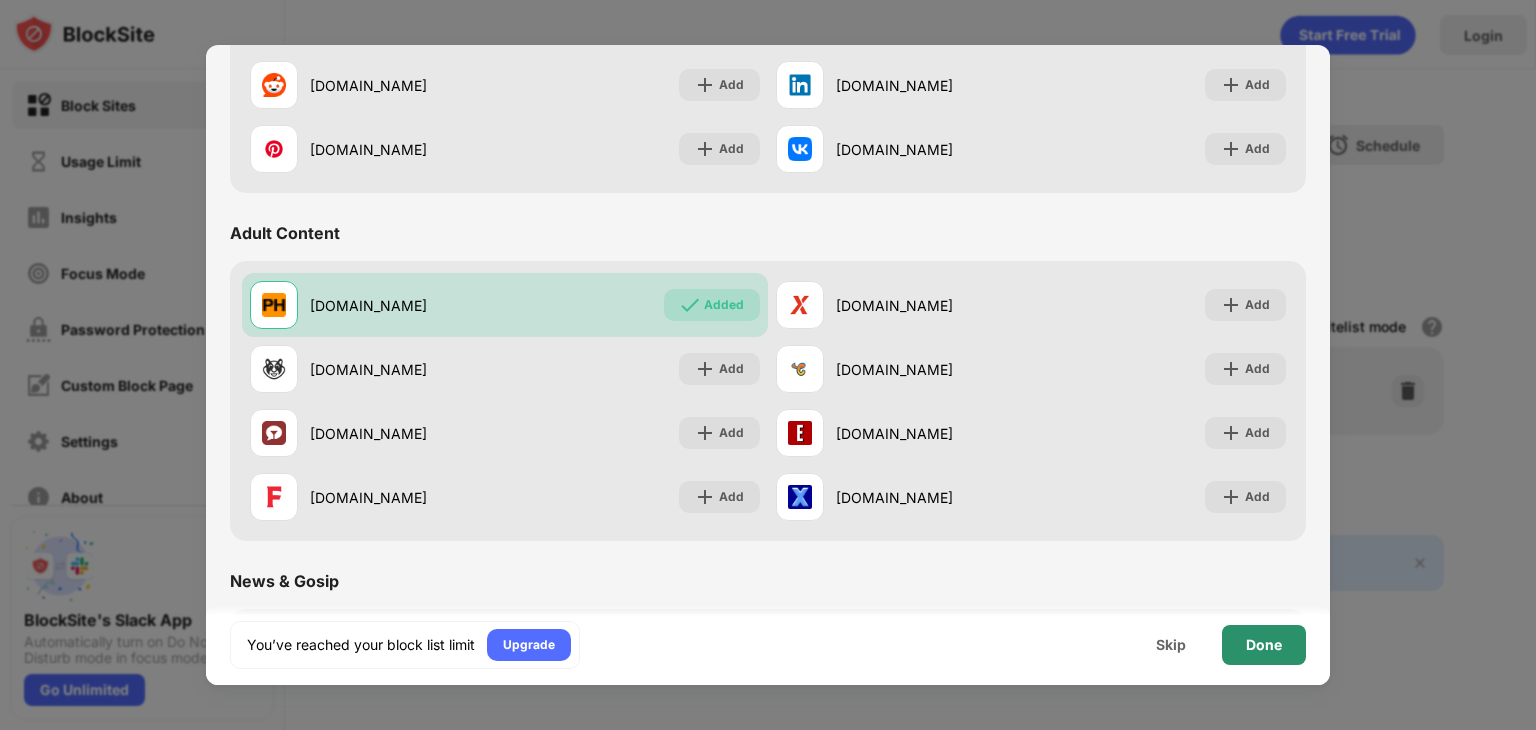 click on "Done" at bounding box center (1264, 645) 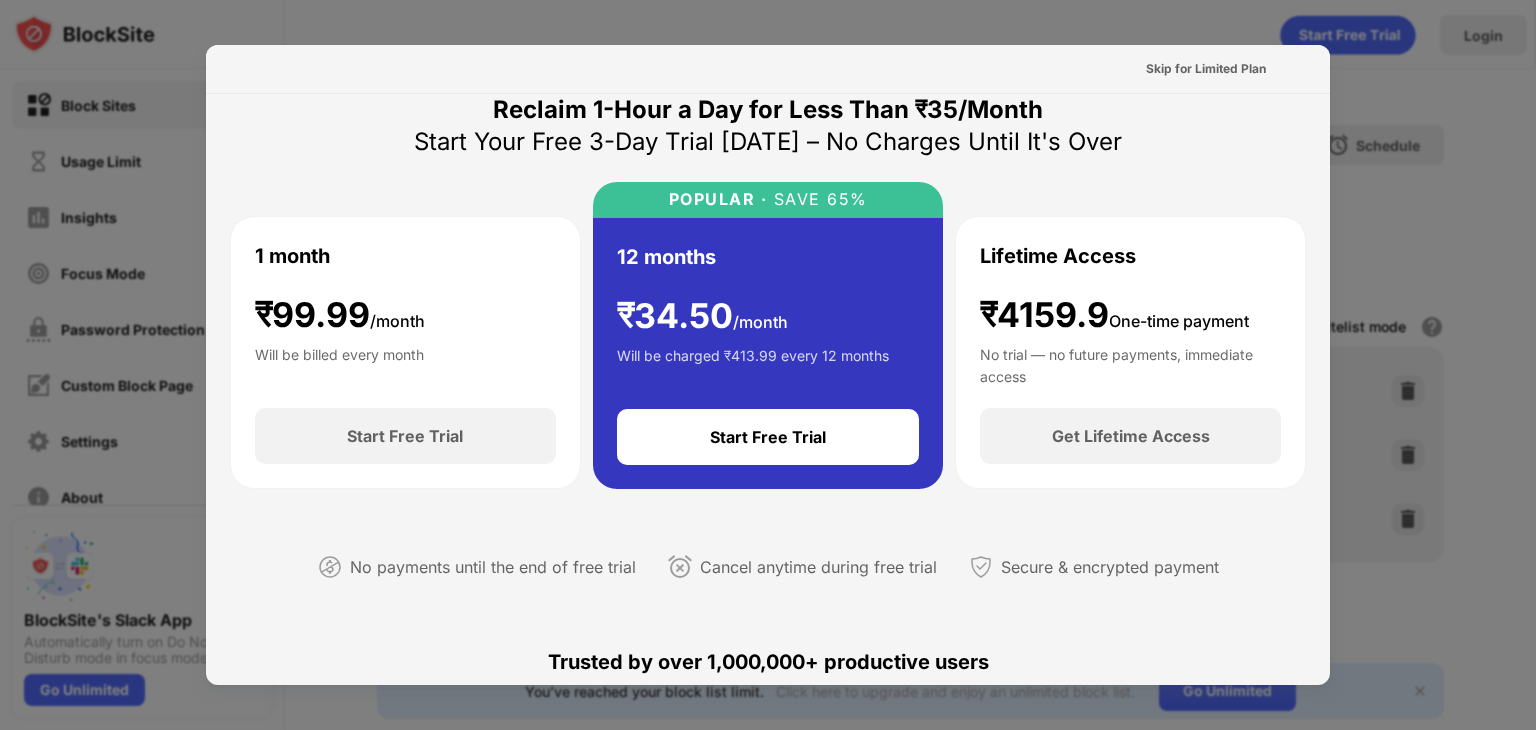scroll, scrollTop: 0, scrollLeft: 0, axis: both 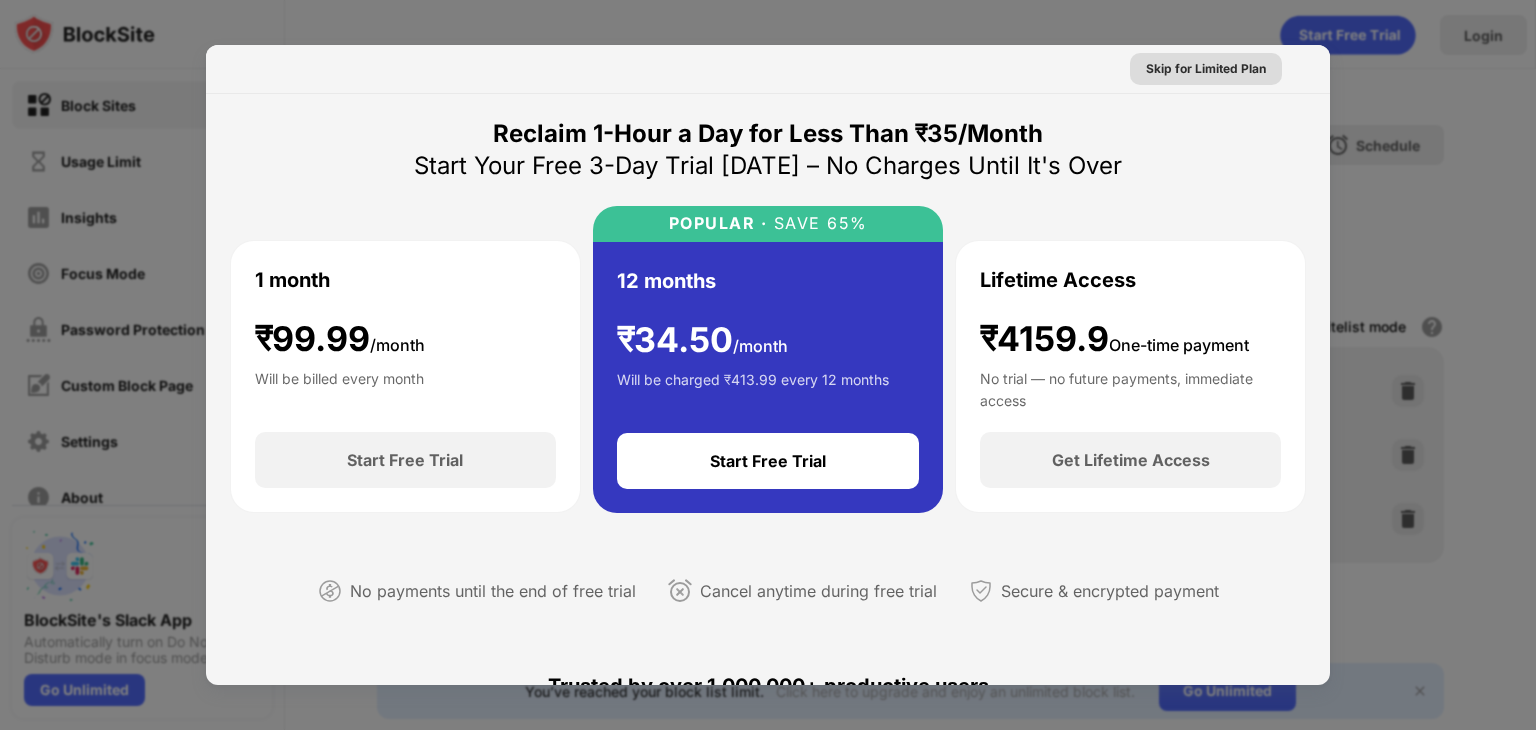 click on "Skip for Limited Plan" at bounding box center [1206, 69] 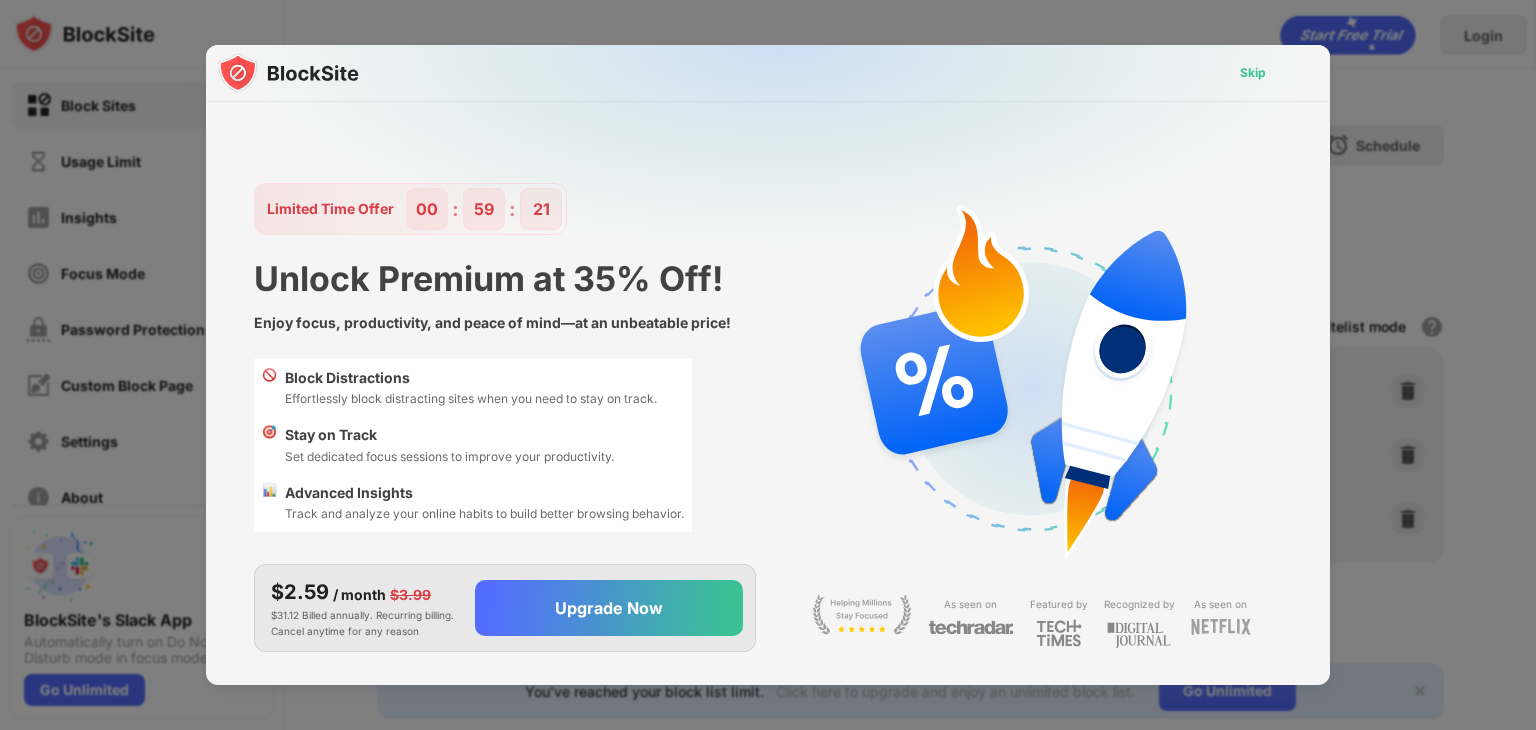 click on "Skip" at bounding box center [1253, 73] 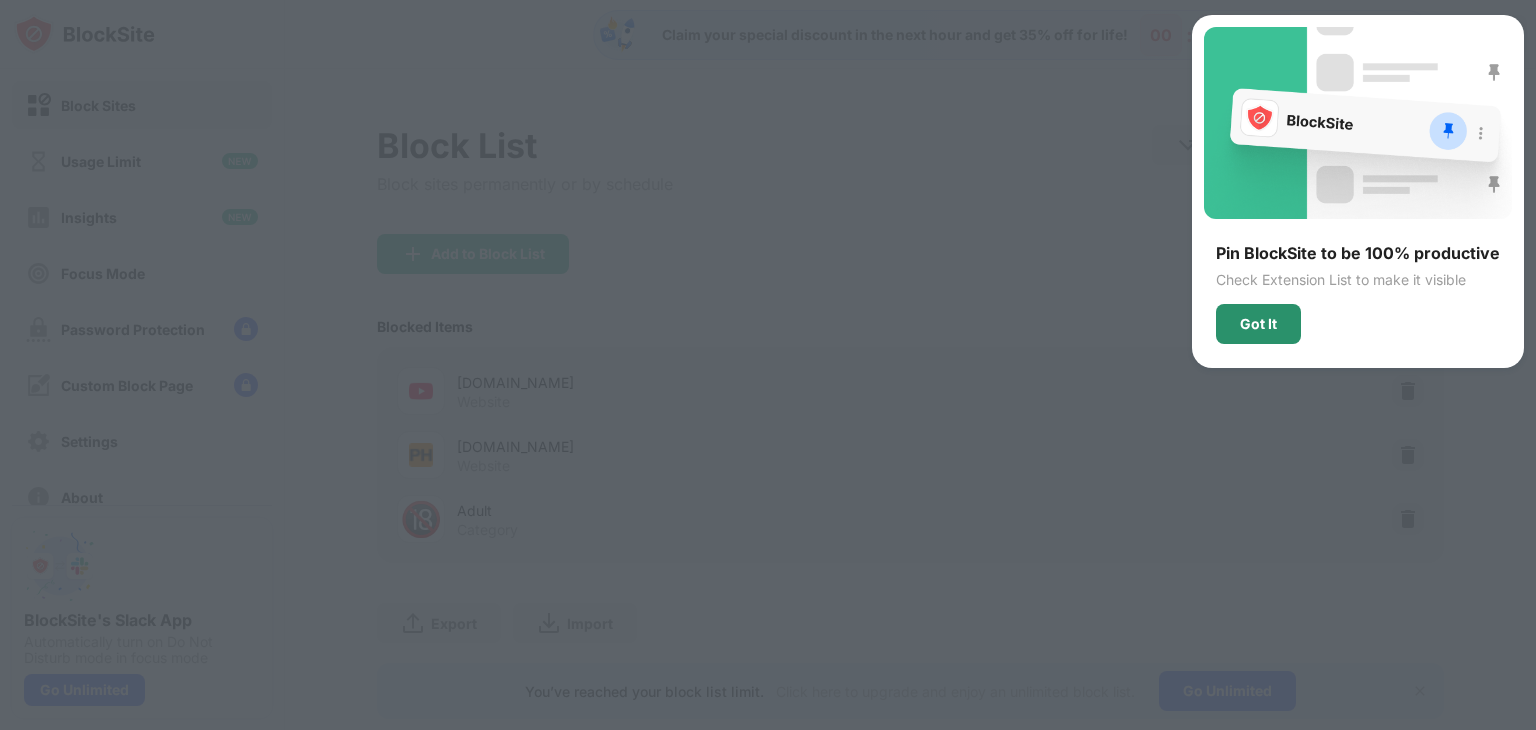 click on "Got It" at bounding box center (1258, 324) 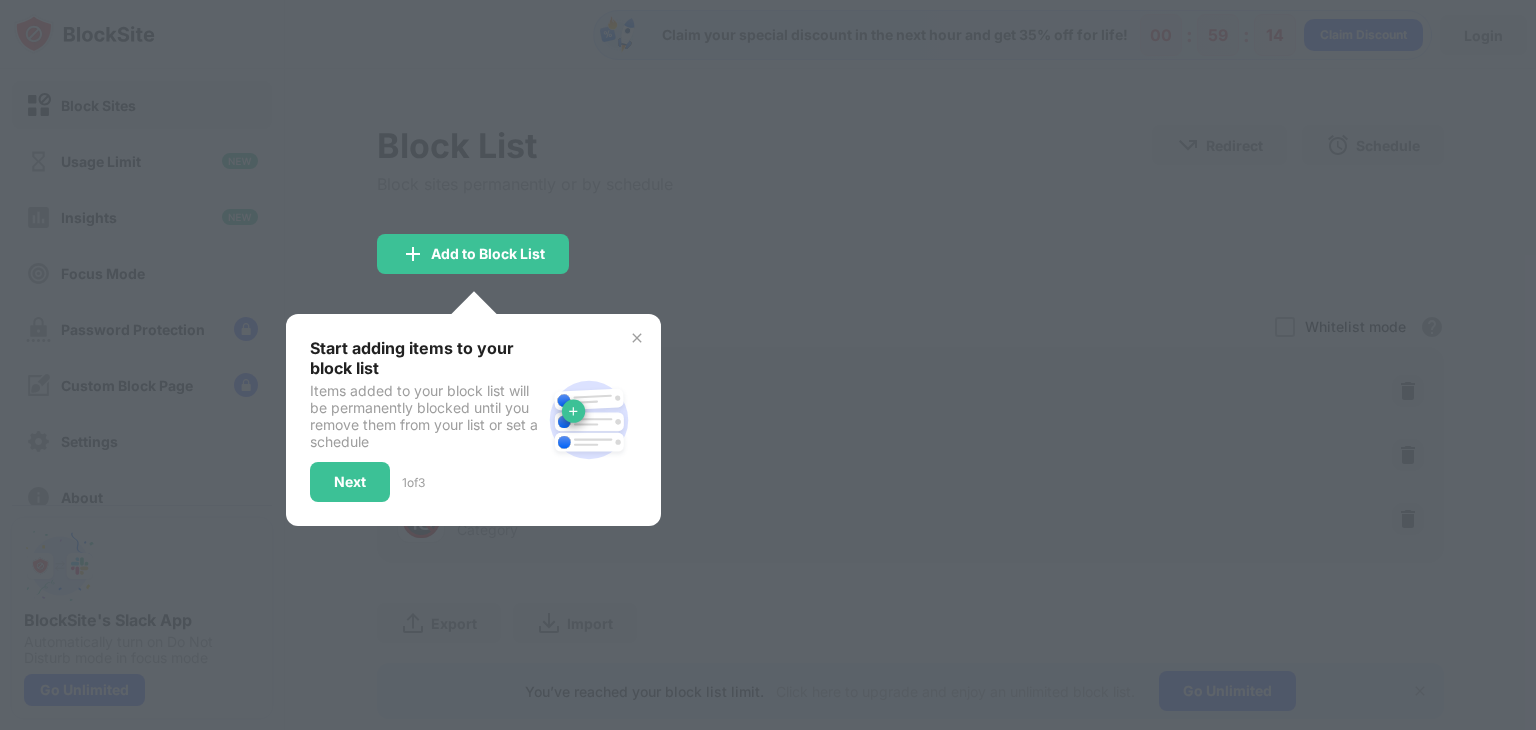 click at bounding box center (637, 338) 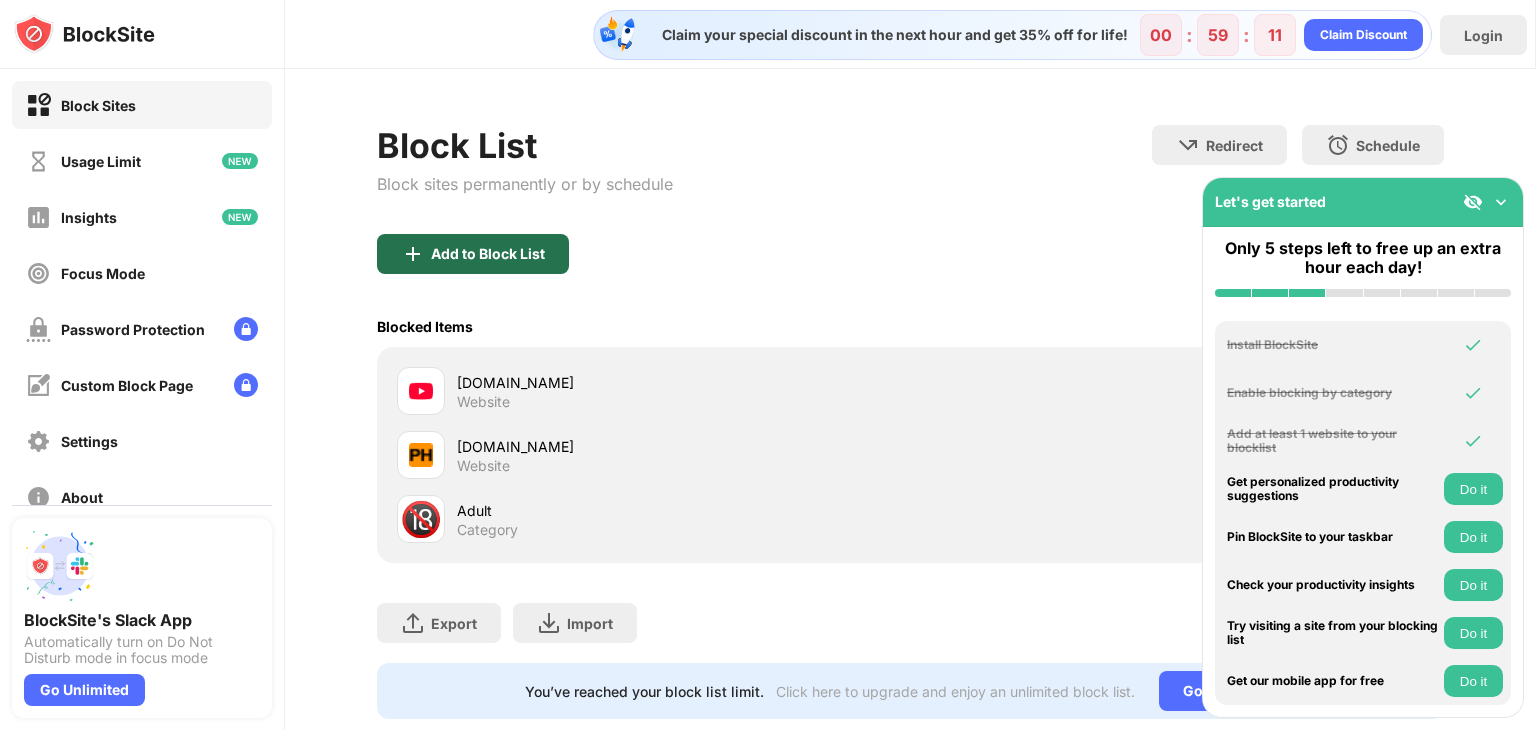 click on "Add to Block List" at bounding box center (488, 254) 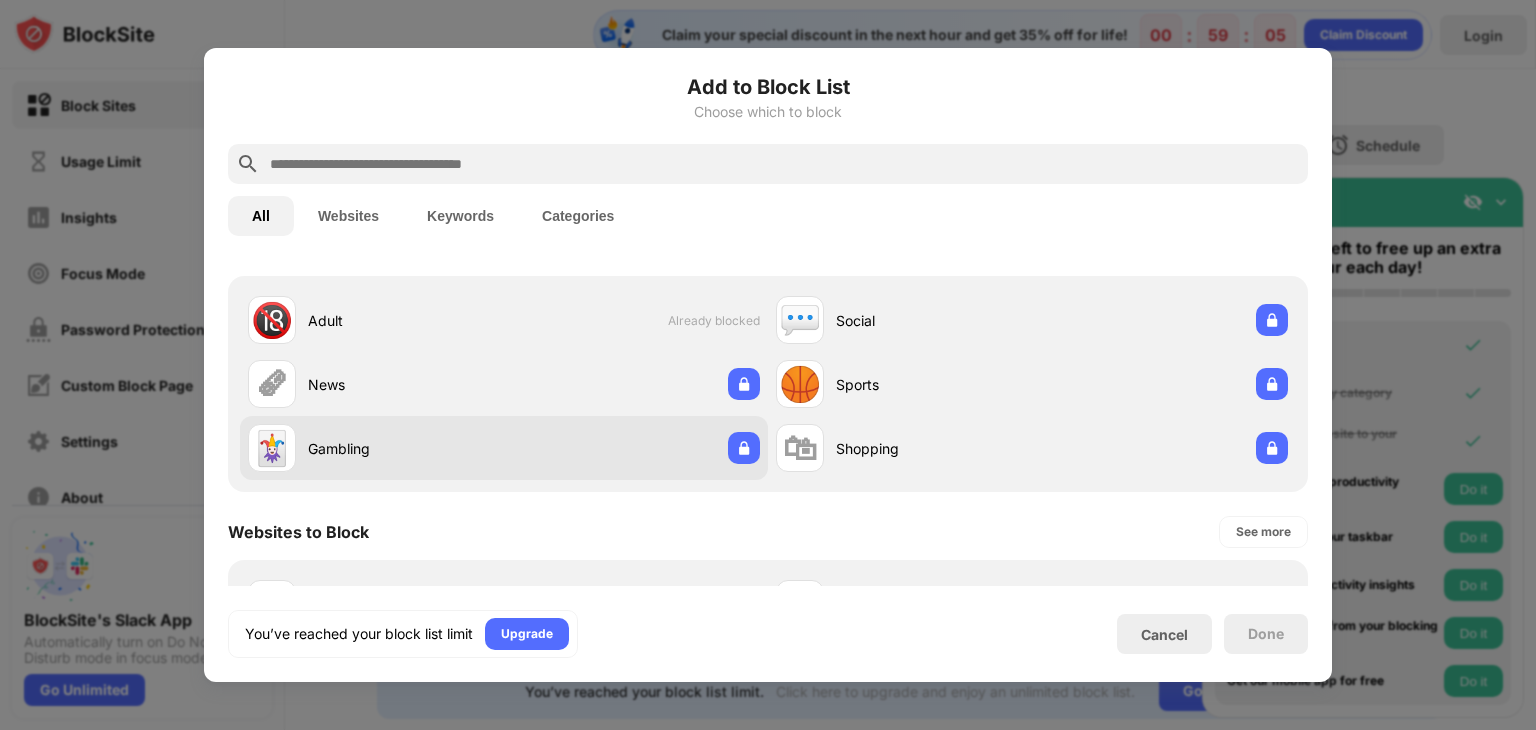 scroll, scrollTop: 0, scrollLeft: 0, axis: both 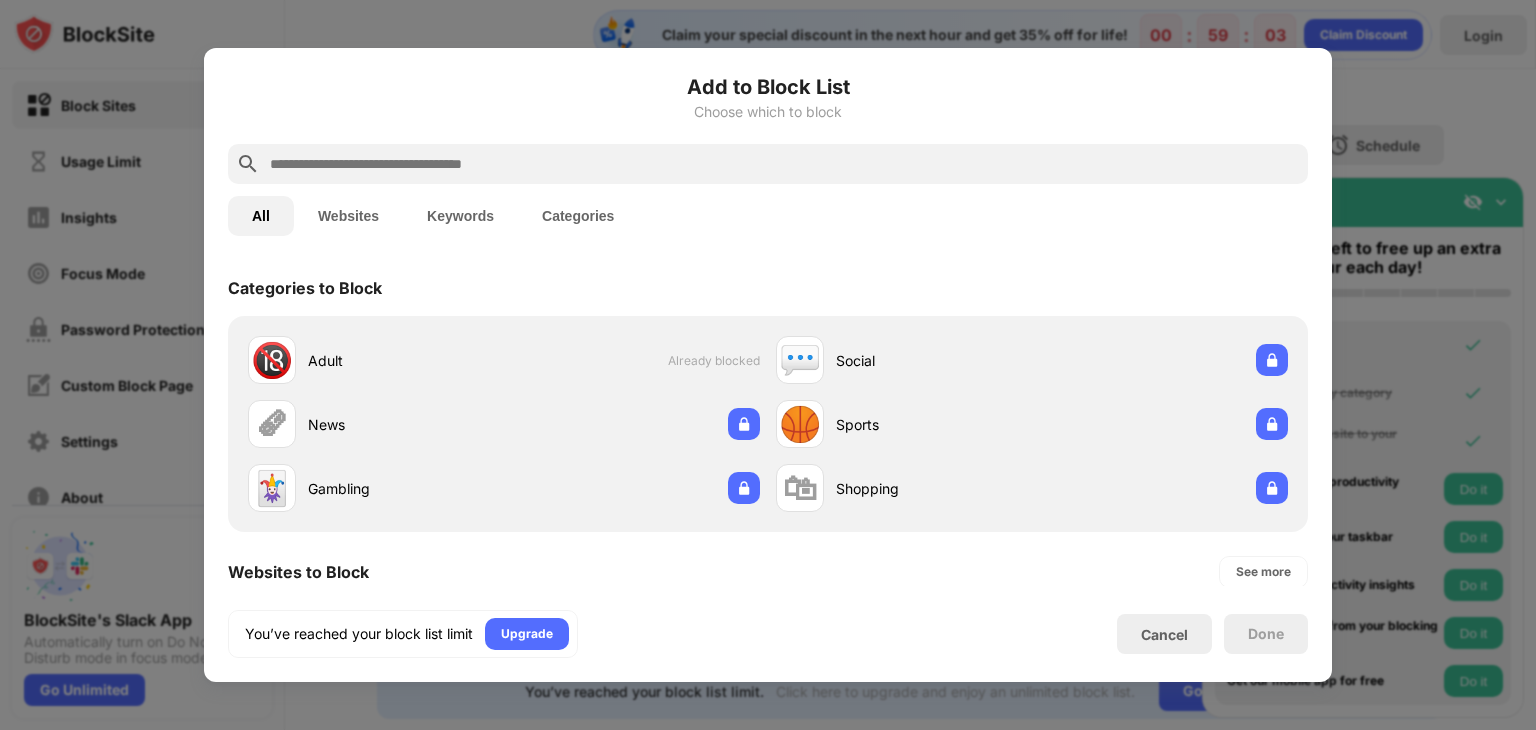 click on "Websites" at bounding box center [348, 216] 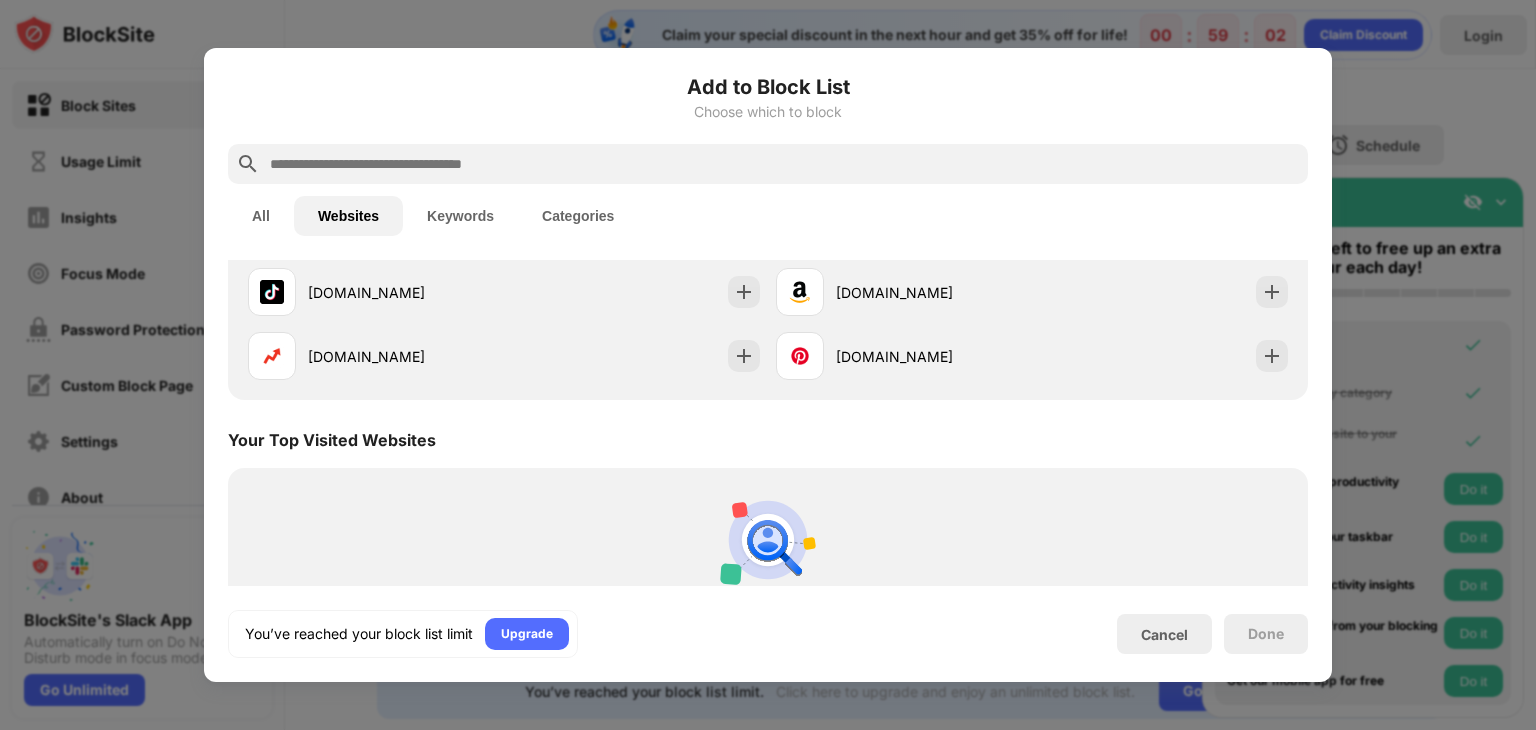 scroll, scrollTop: 402, scrollLeft: 0, axis: vertical 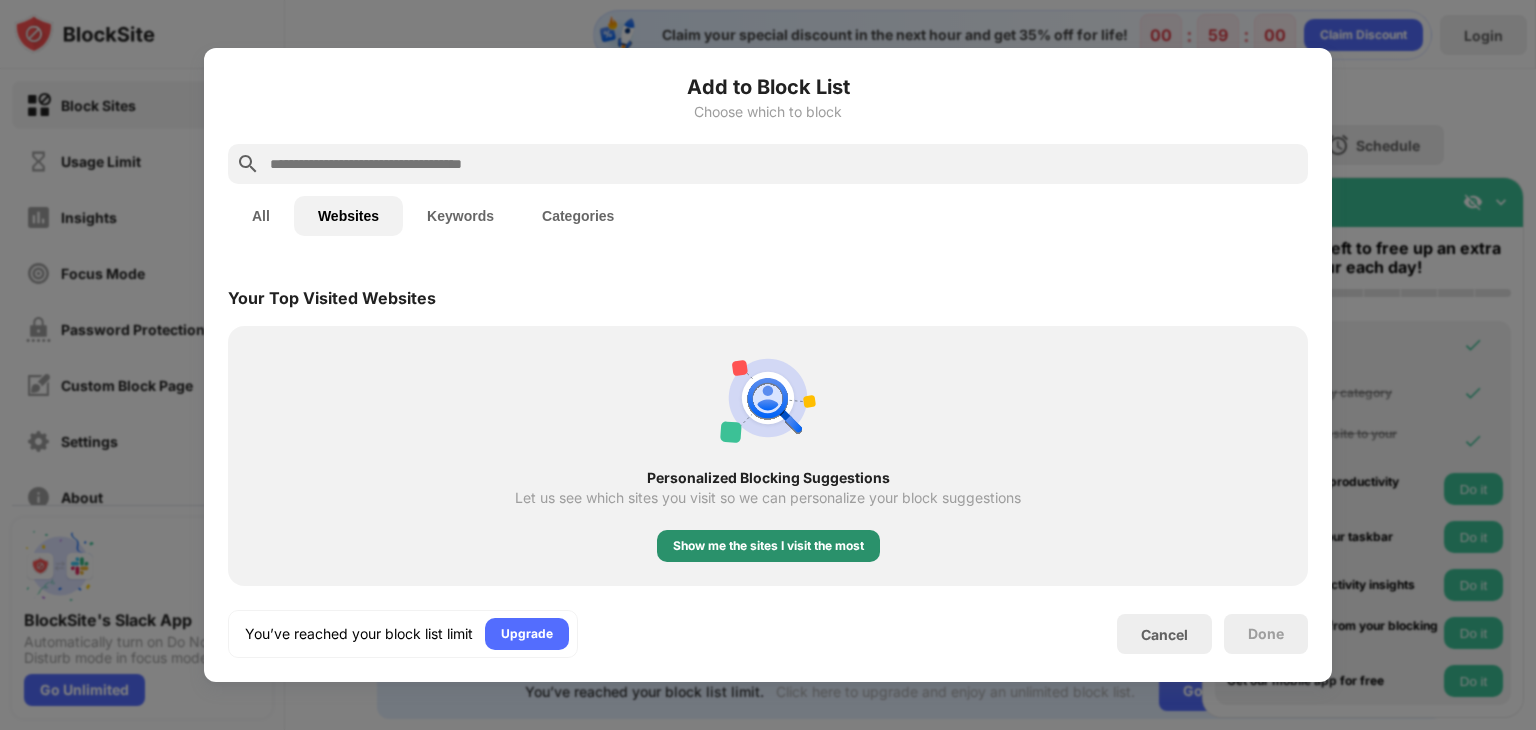 click on "Show me the sites I visit the most" at bounding box center [768, 546] 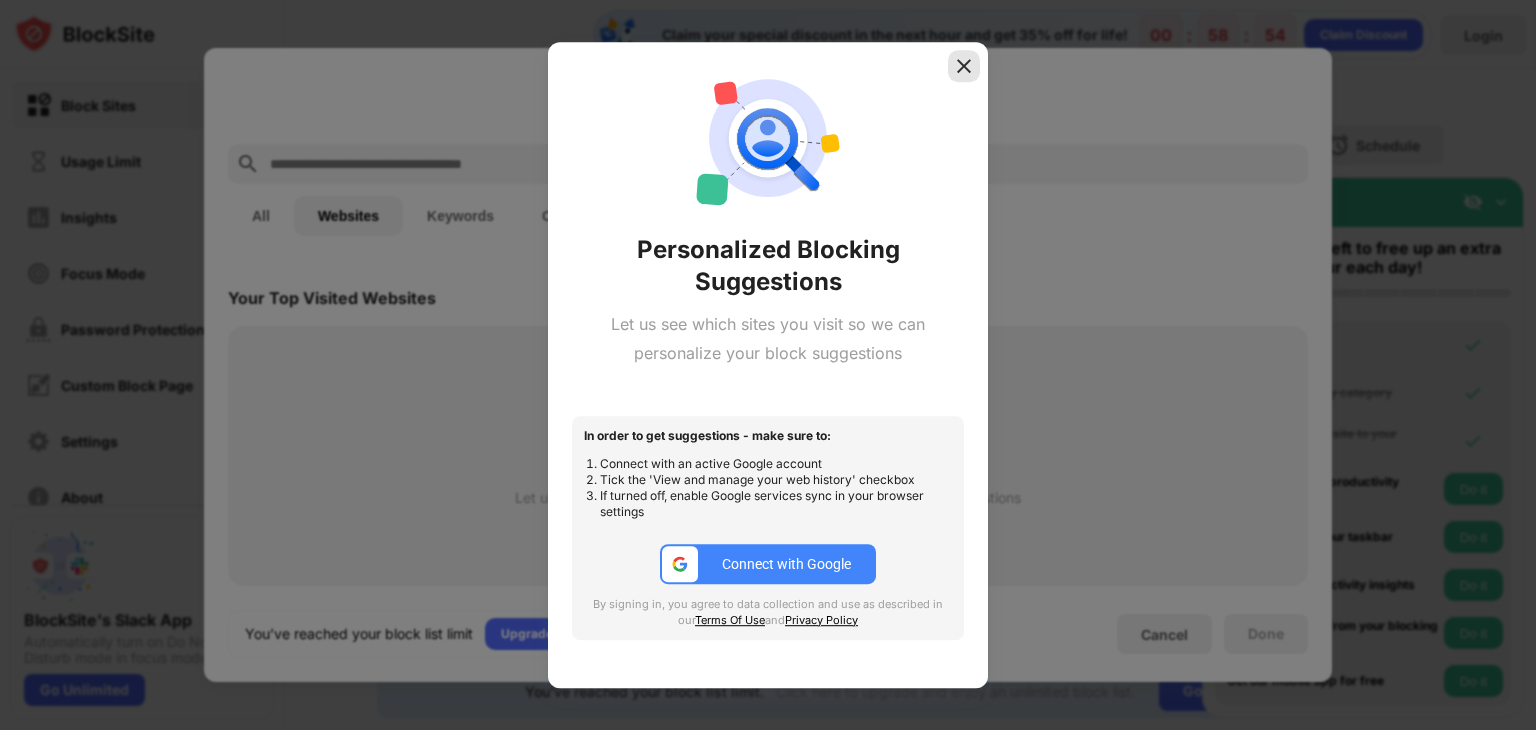 click at bounding box center [964, 66] 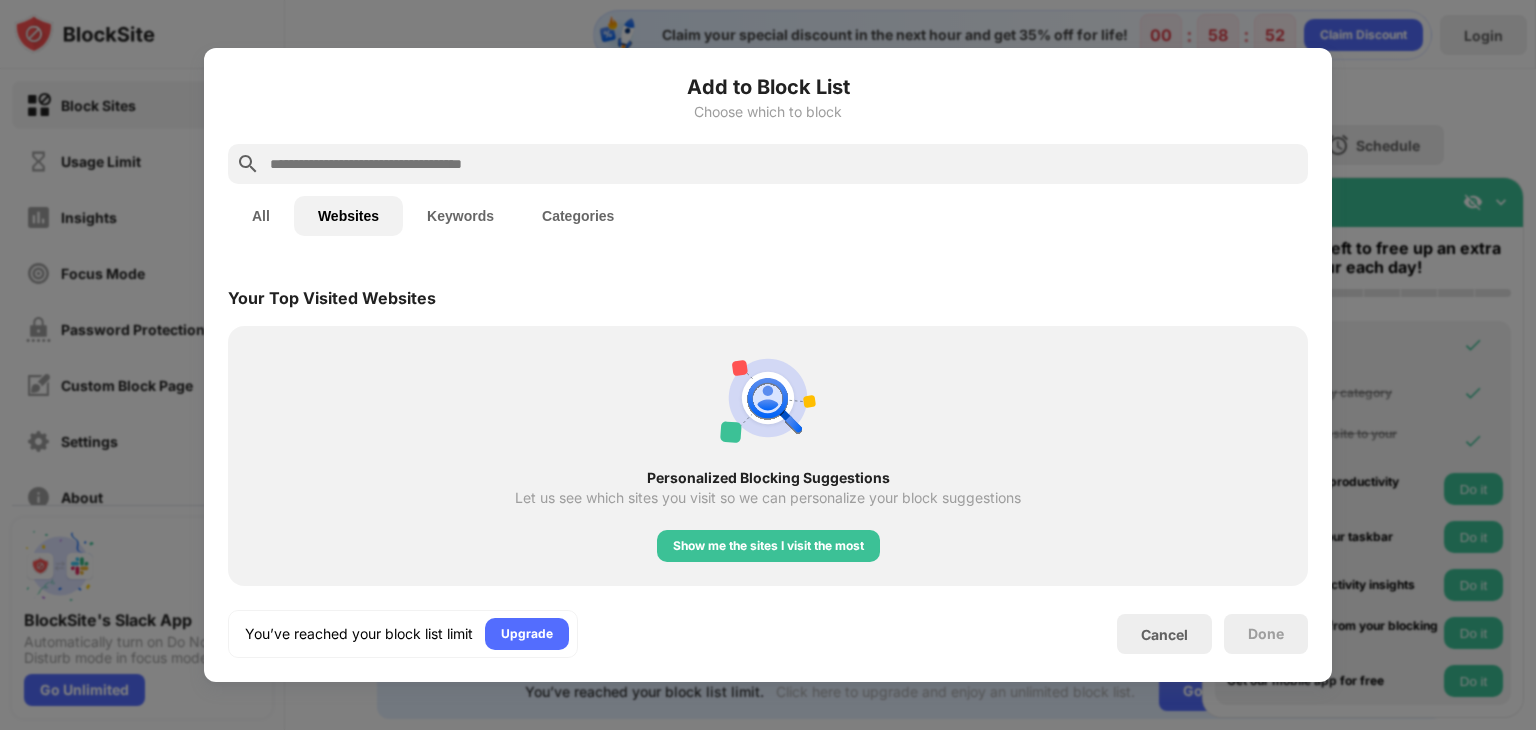 click on "Your Top Visited Websites" at bounding box center [768, 298] 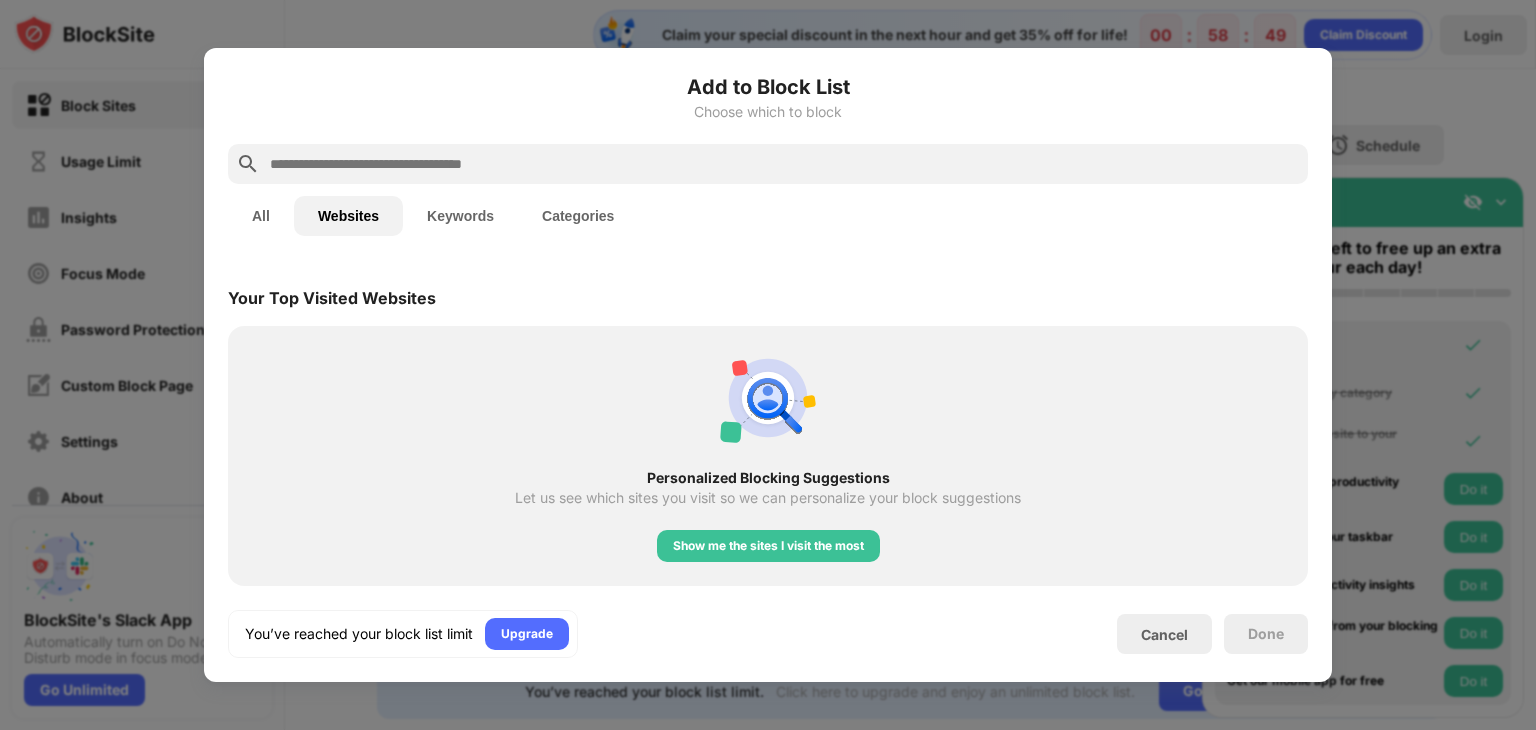 click on "All" at bounding box center [261, 216] 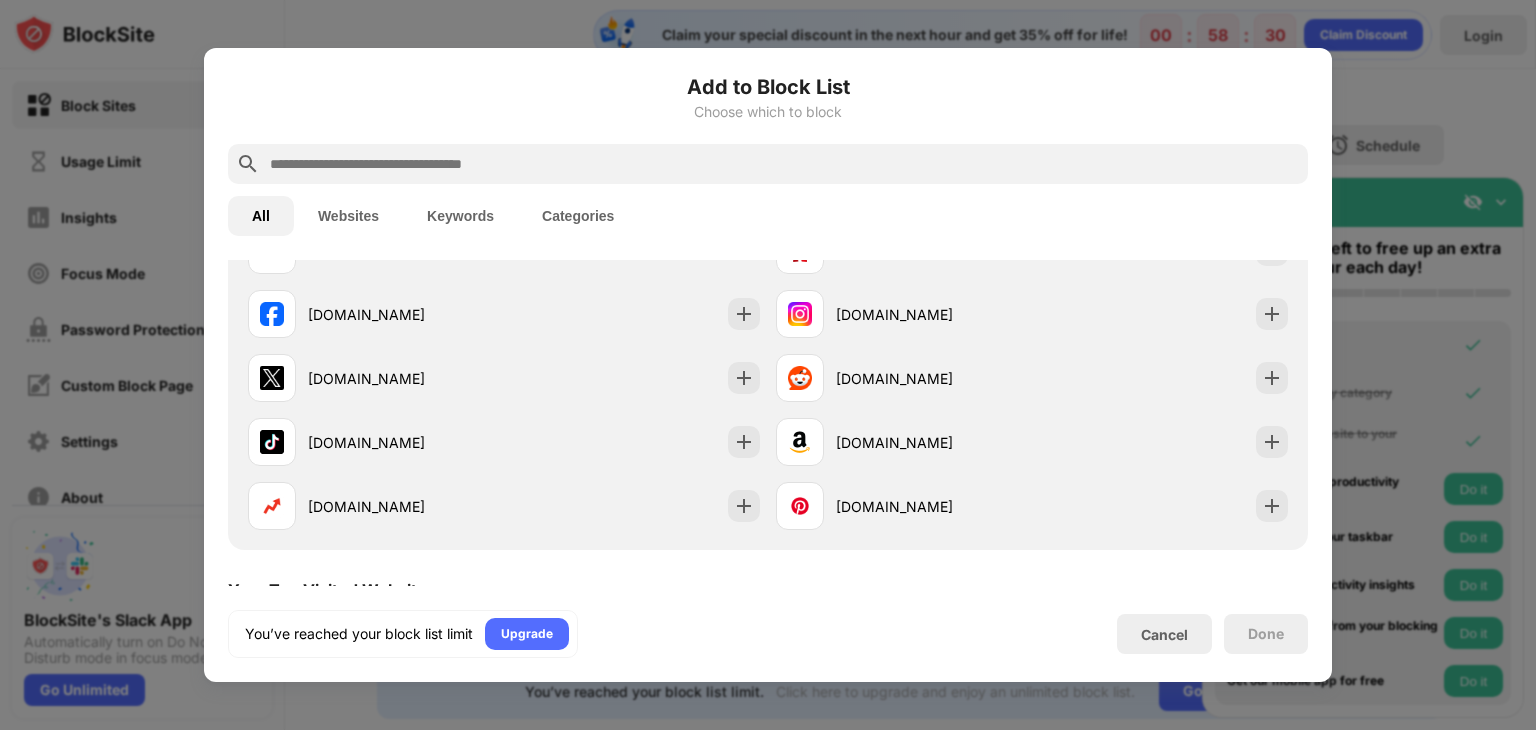 scroll, scrollTop: 404, scrollLeft: 0, axis: vertical 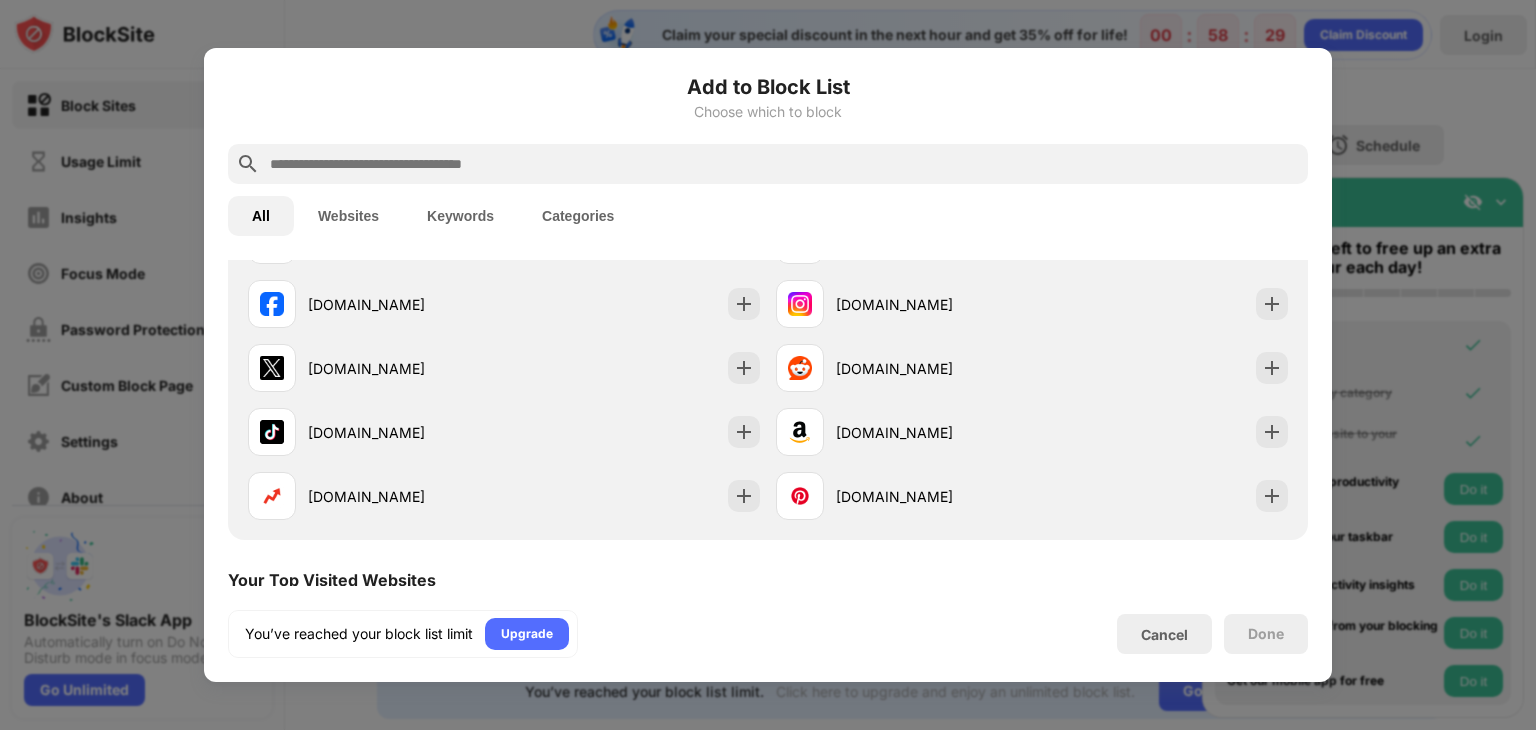 click at bounding box center [784, 164] 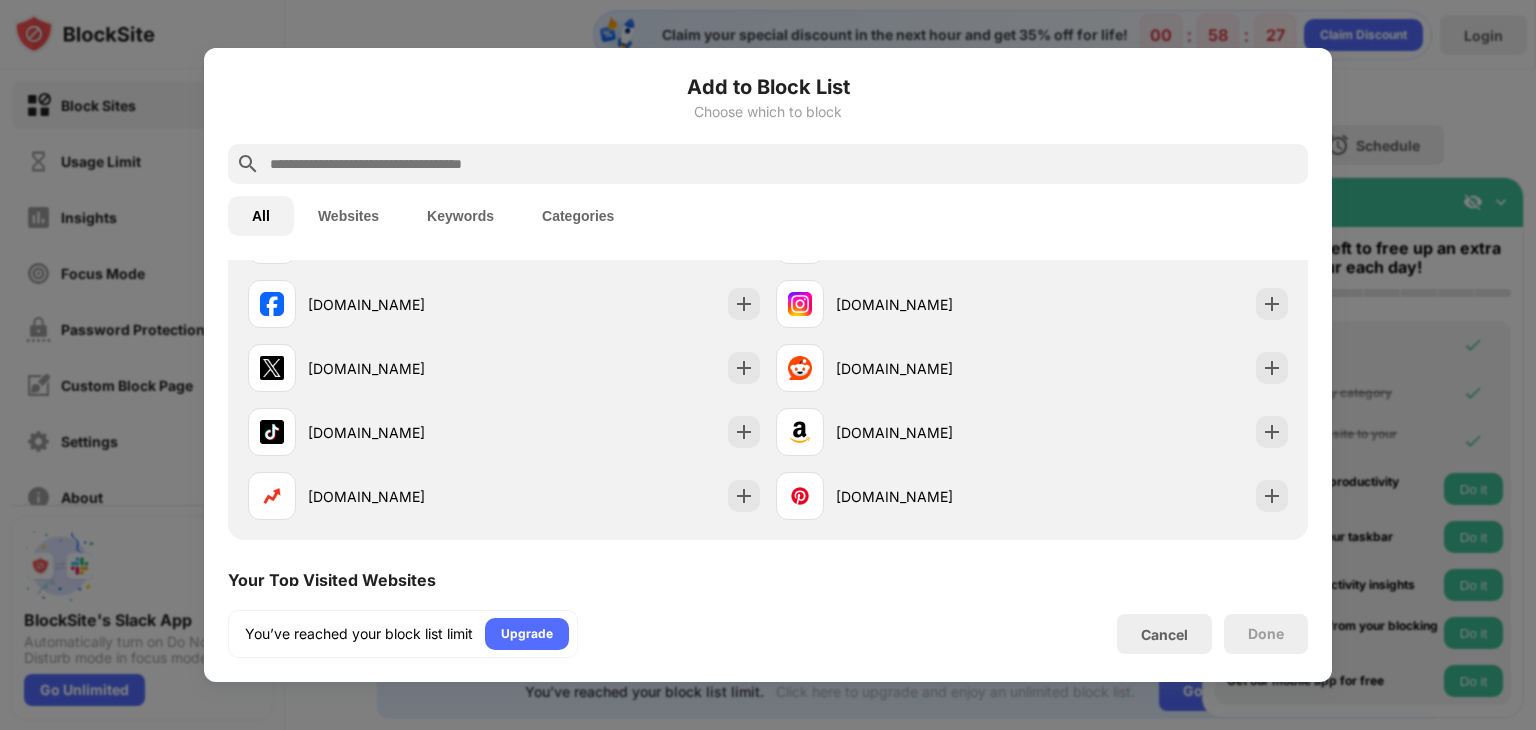 click at bounding box center (784, 164) 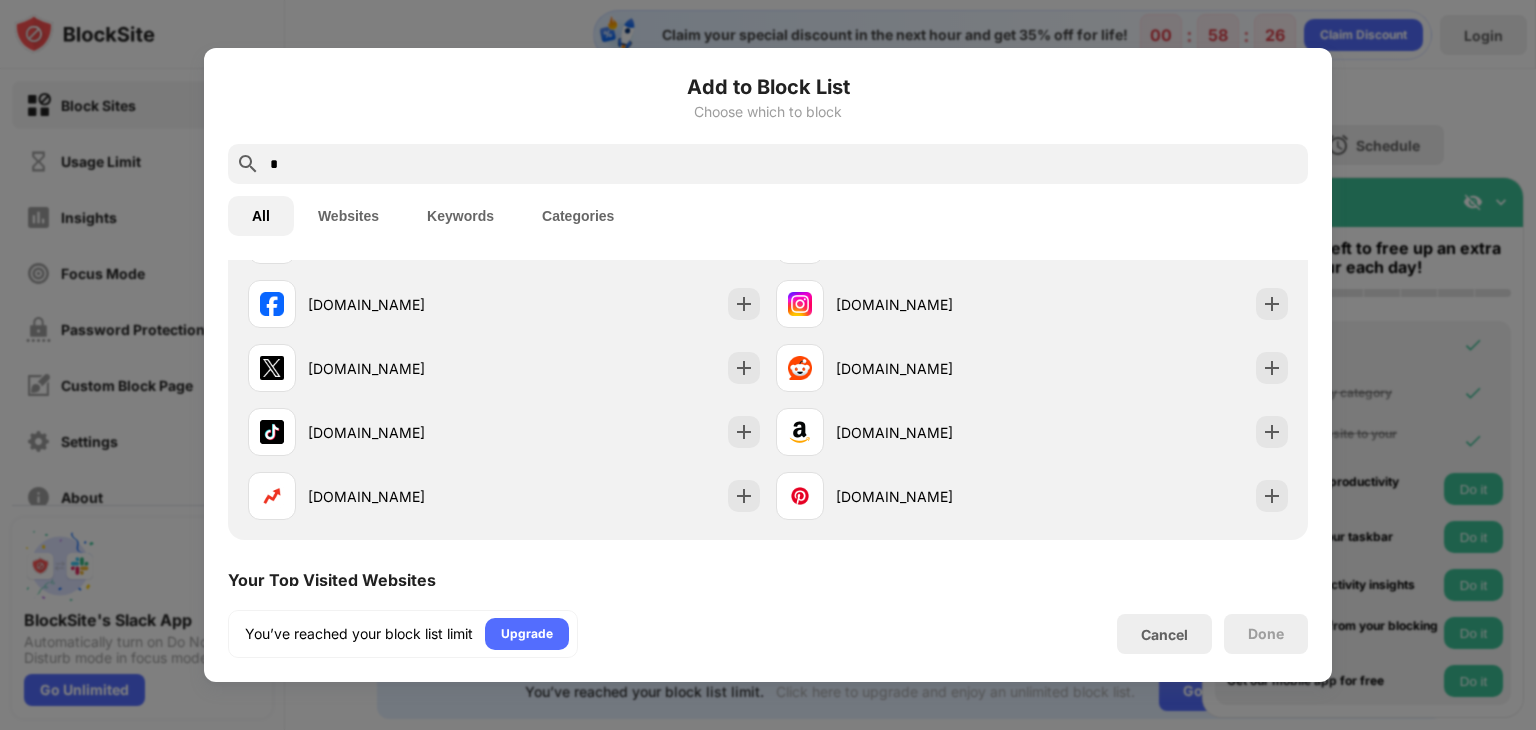 scroll, scrollTop: 0, scrollLeft: 0, axis: both 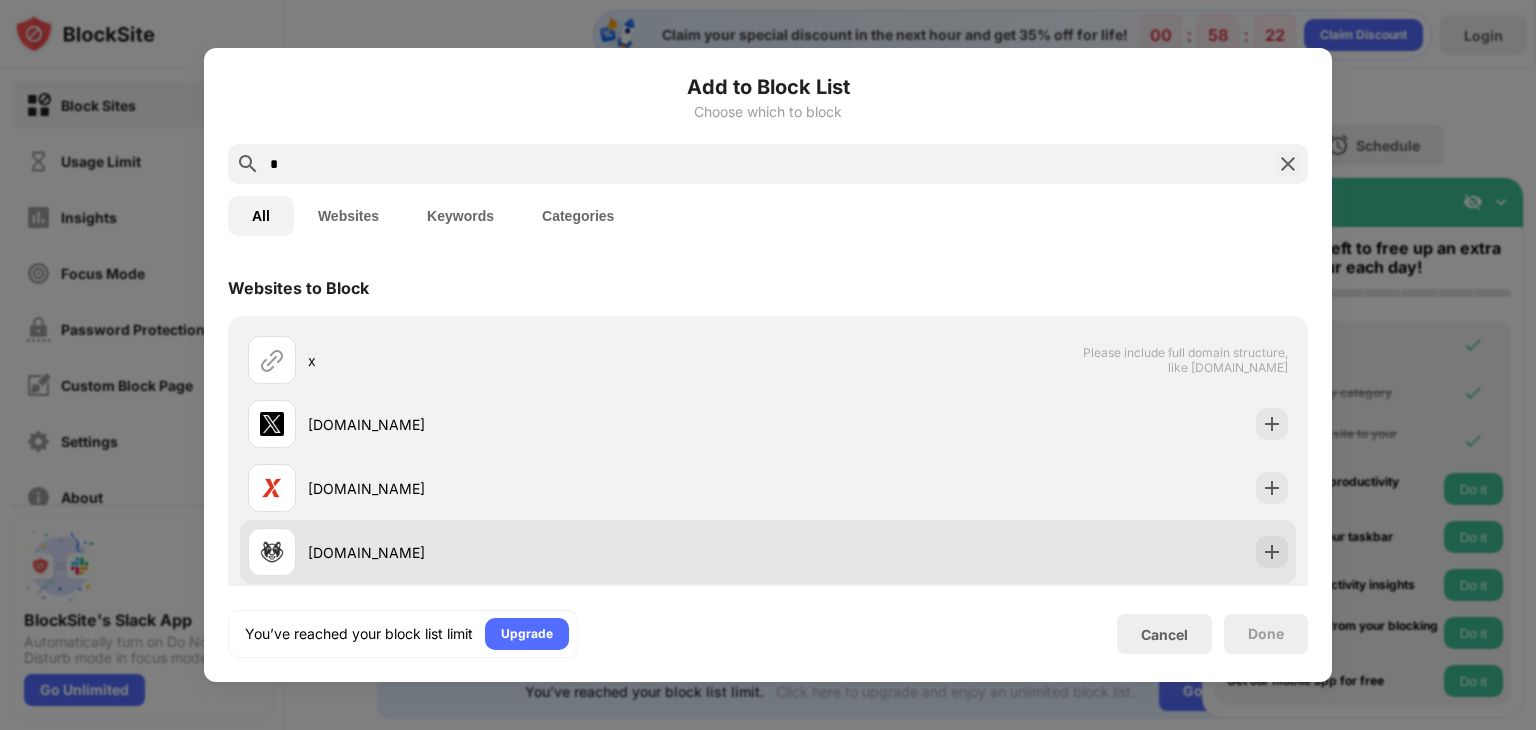 type on "*" 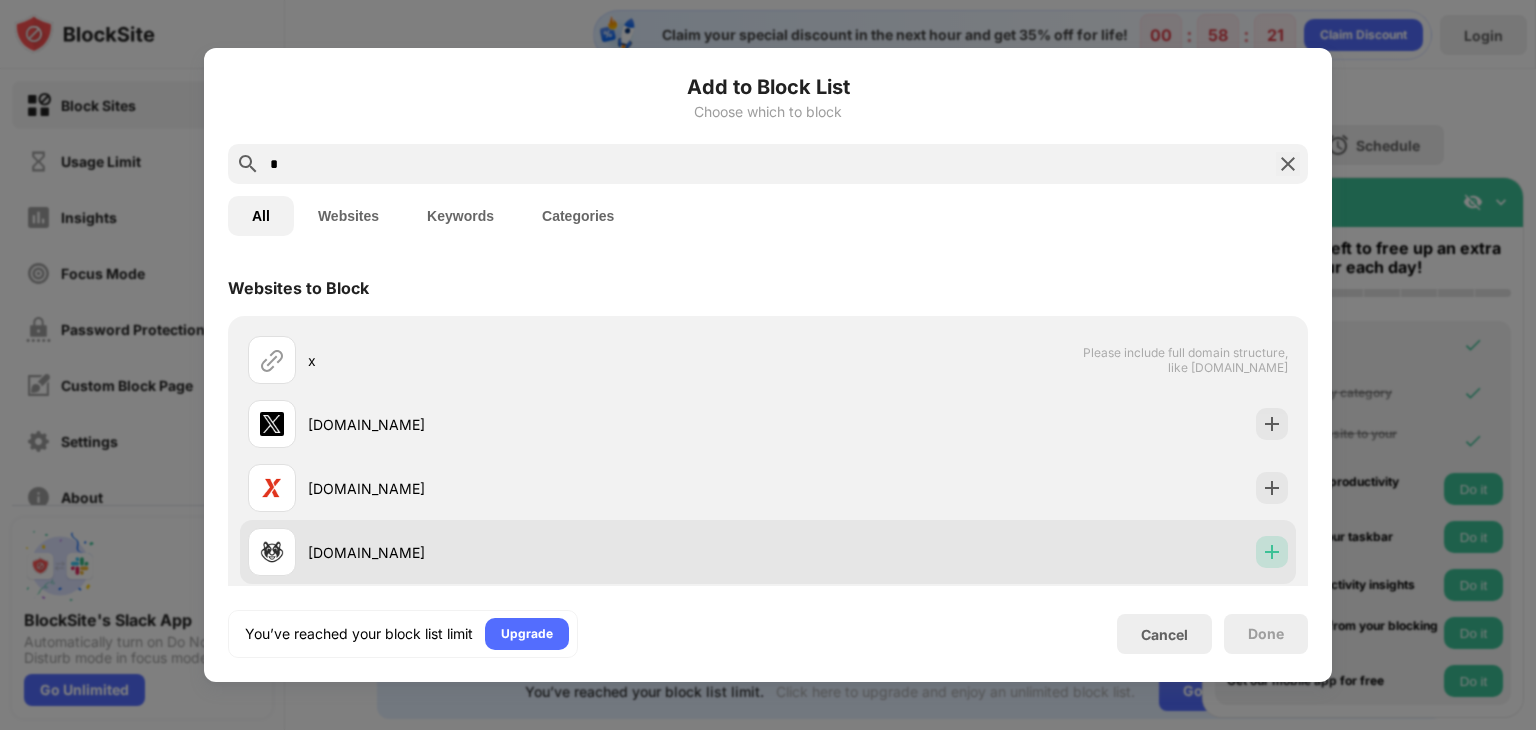 click at bounding box center (1272, 552) 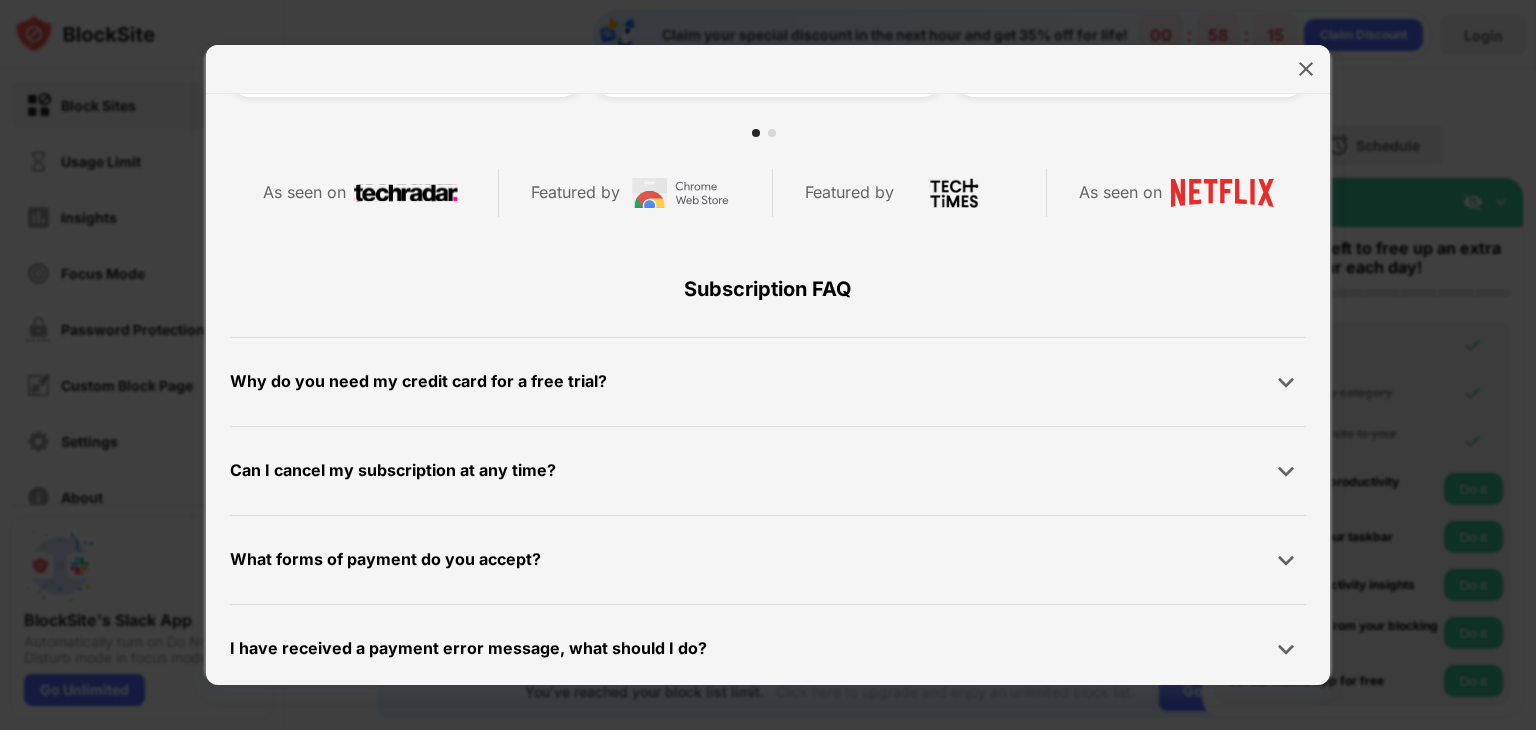 scroll, scrollTop: 856, scrollLeft: 0, axis: vertical 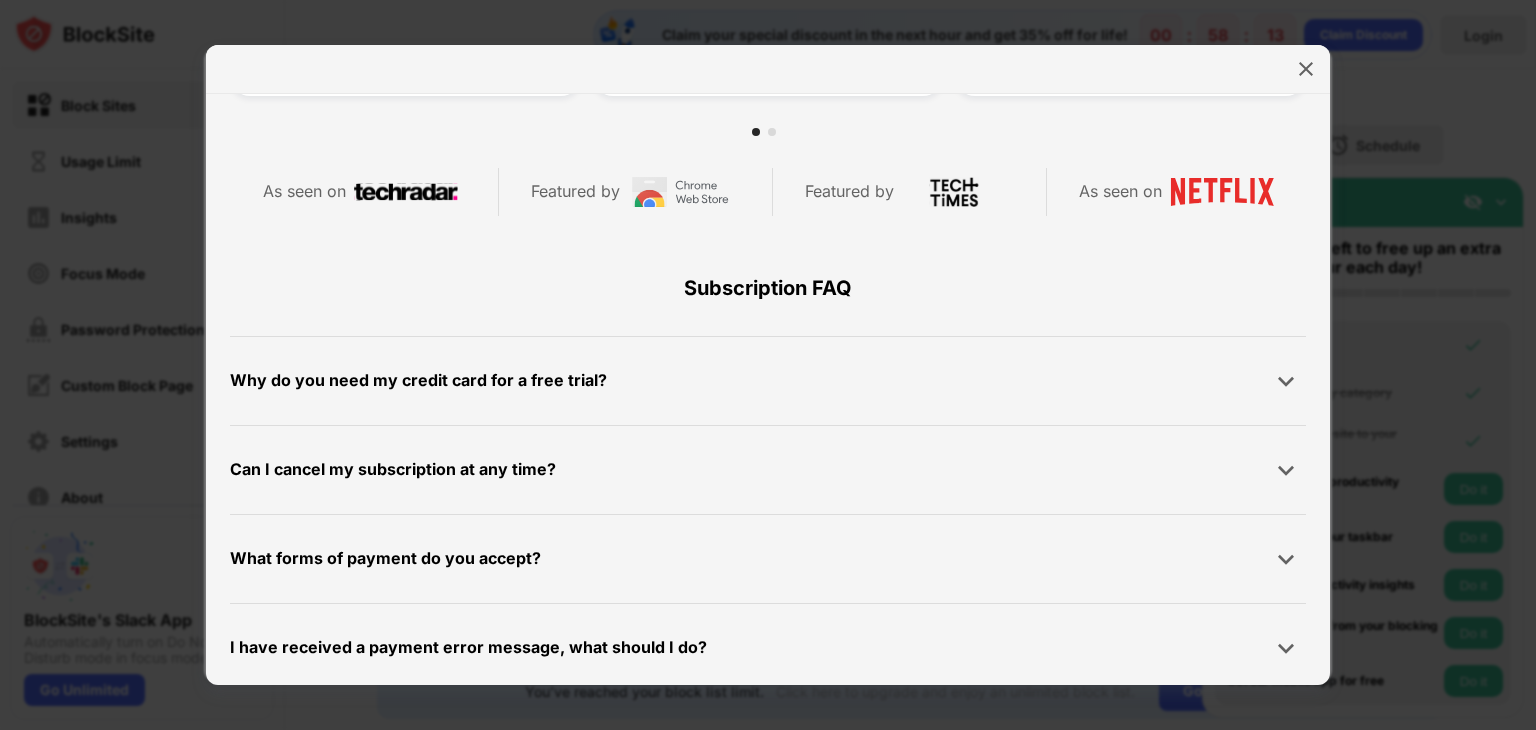 click on "Can I cancel my subscription at any time? You can cancel your BlockSite subscription at any time in the Settings of the app and extension." at bounding box center (768, 469) 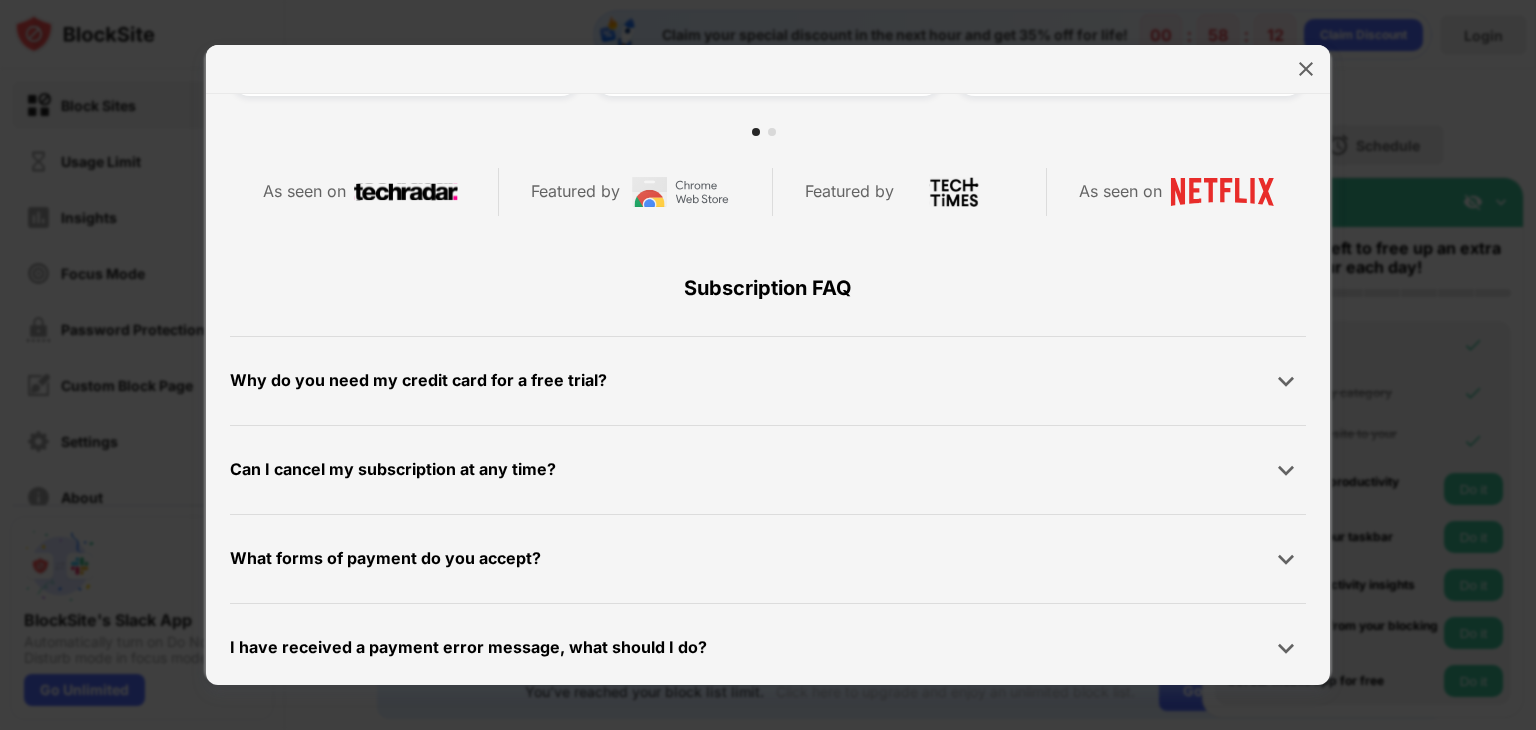 click on "Why do you need my credit card for a free trial?" at bounding box center (768, 381) 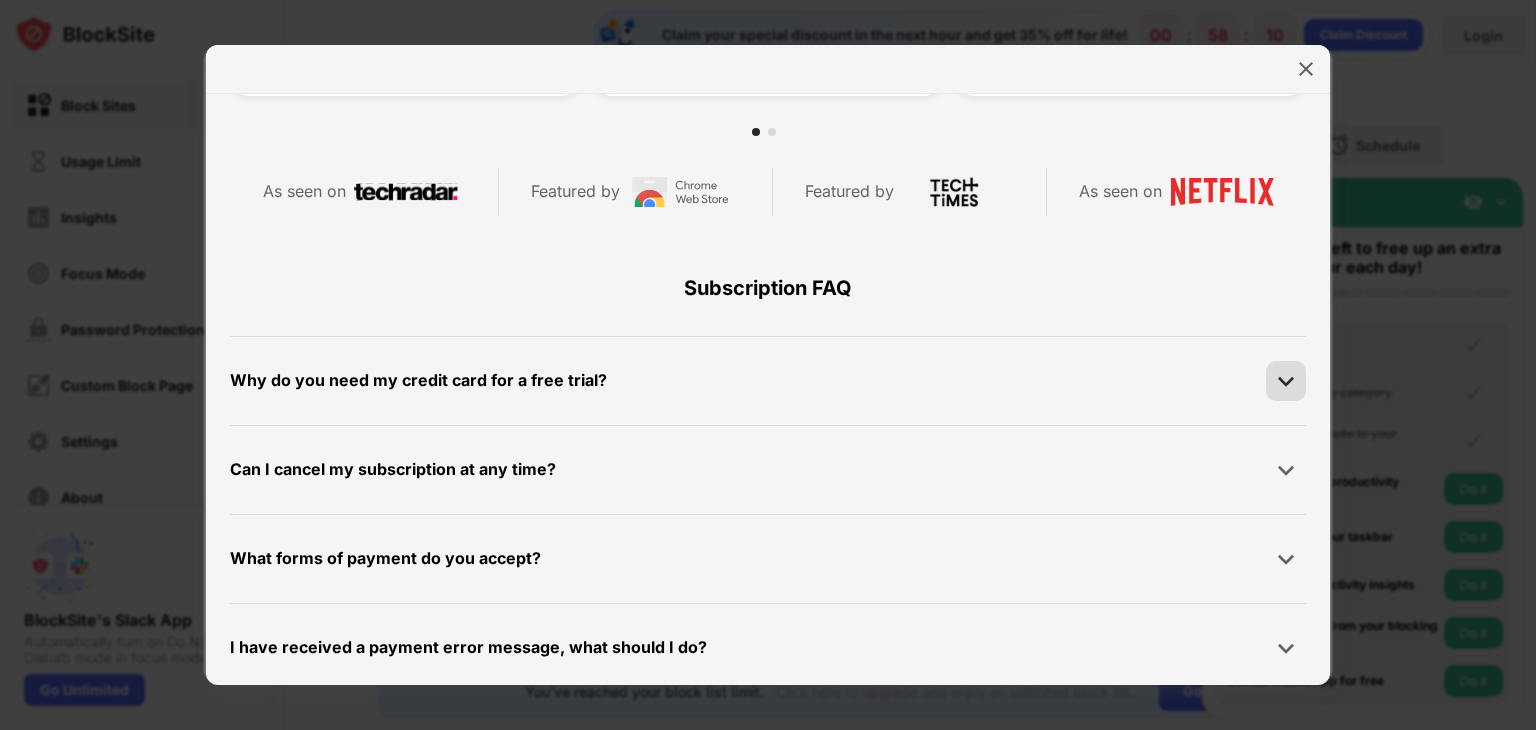 click at bounding box center [1286, 381] 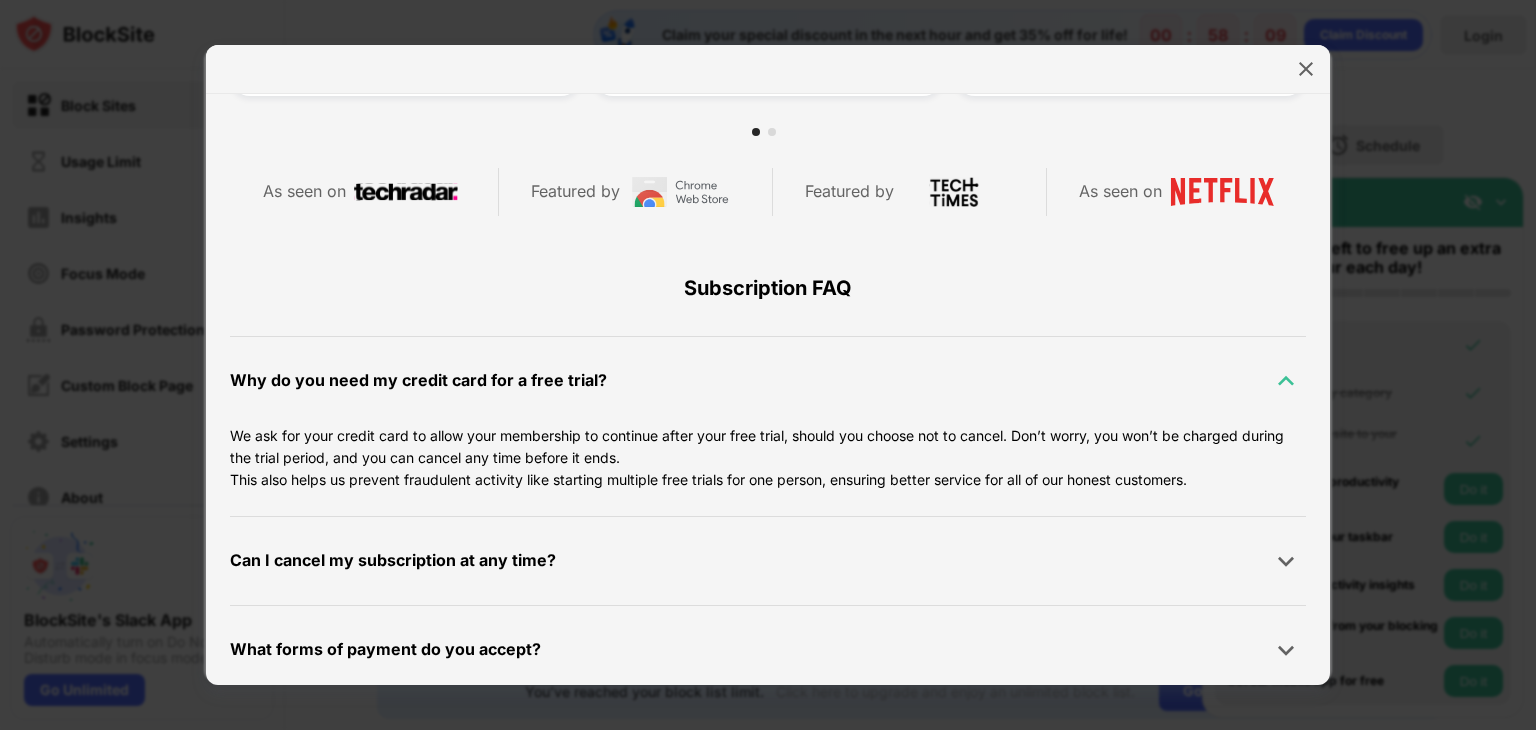 click at bounding box center [1286, 381] 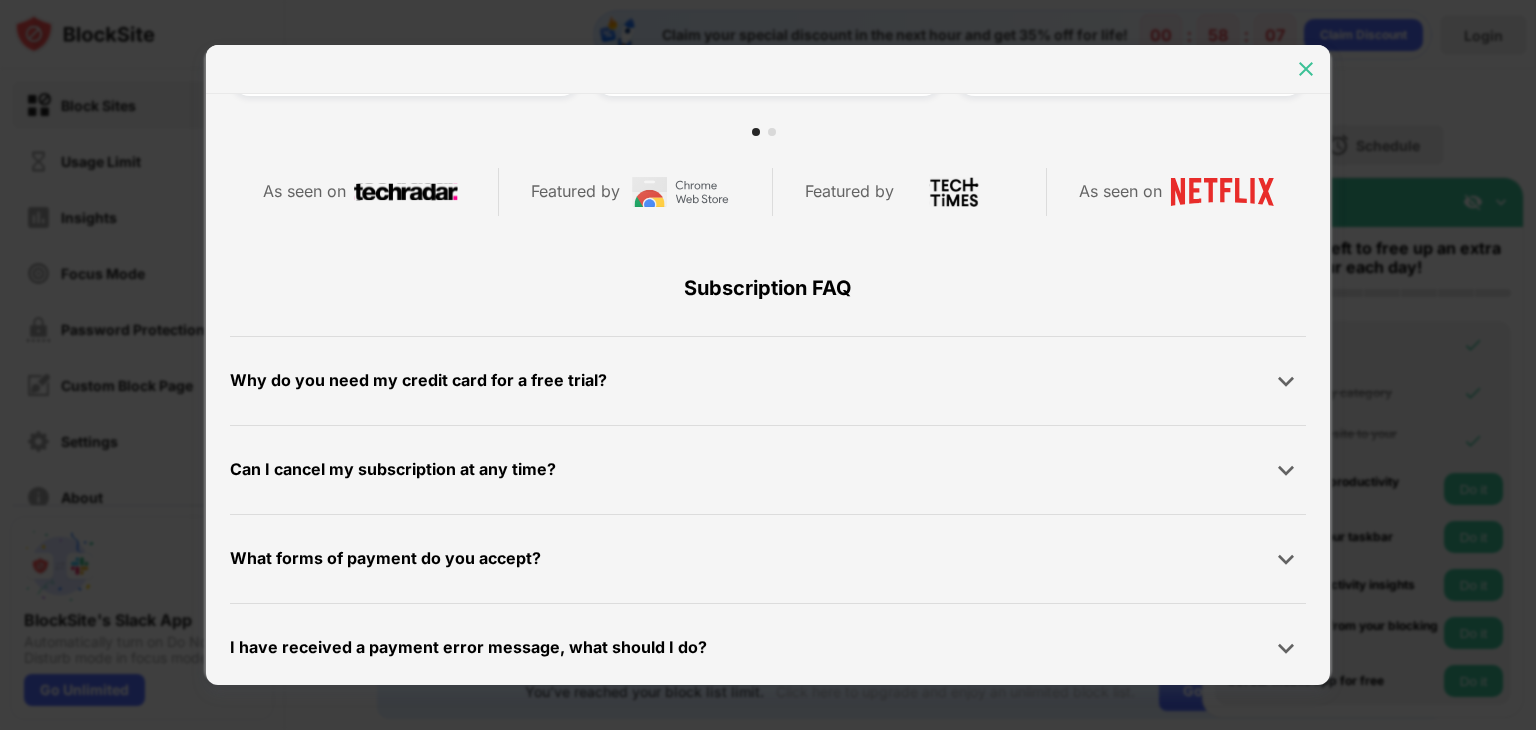 click at bounding box center (1306, 69) 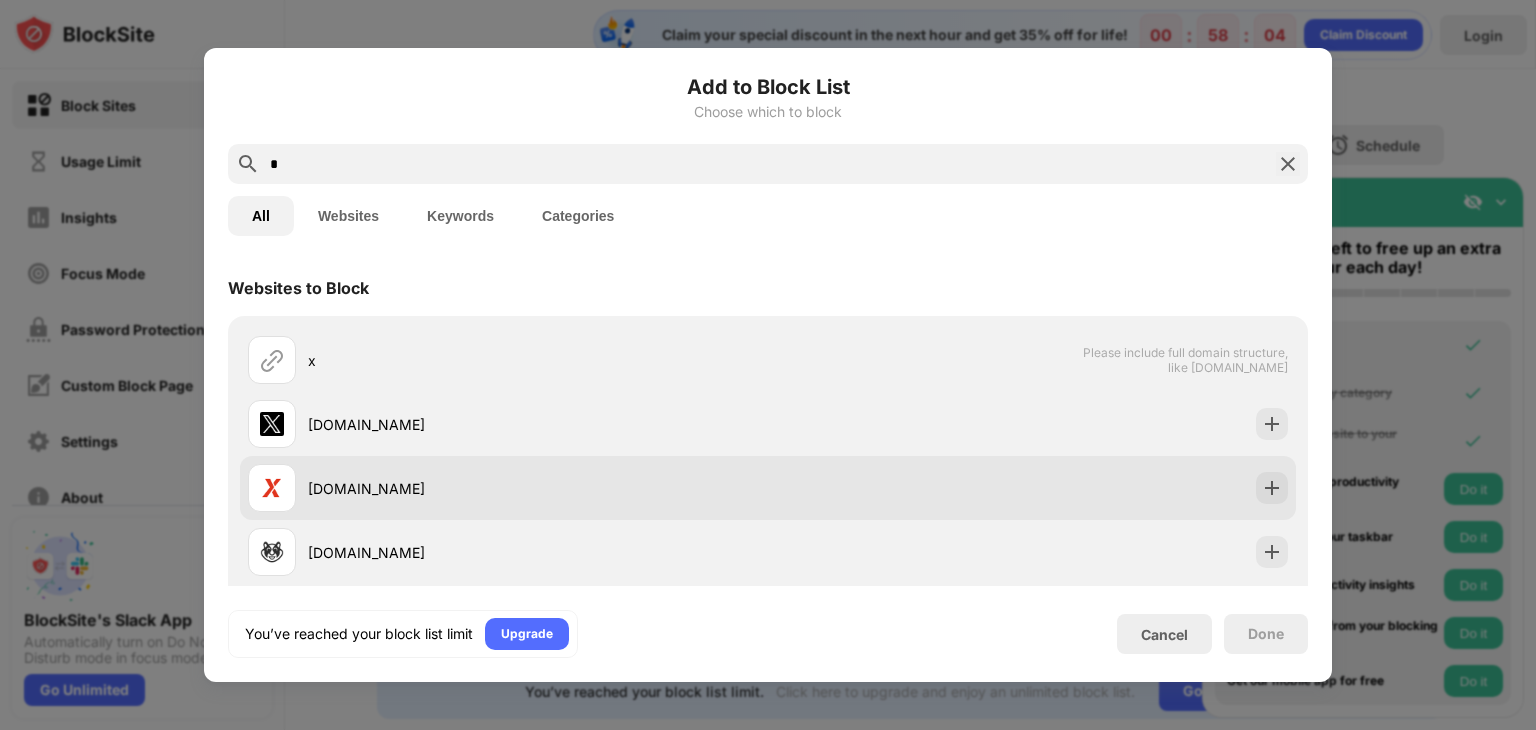 click on "xvideos.com" at bounding box center [538, 488] 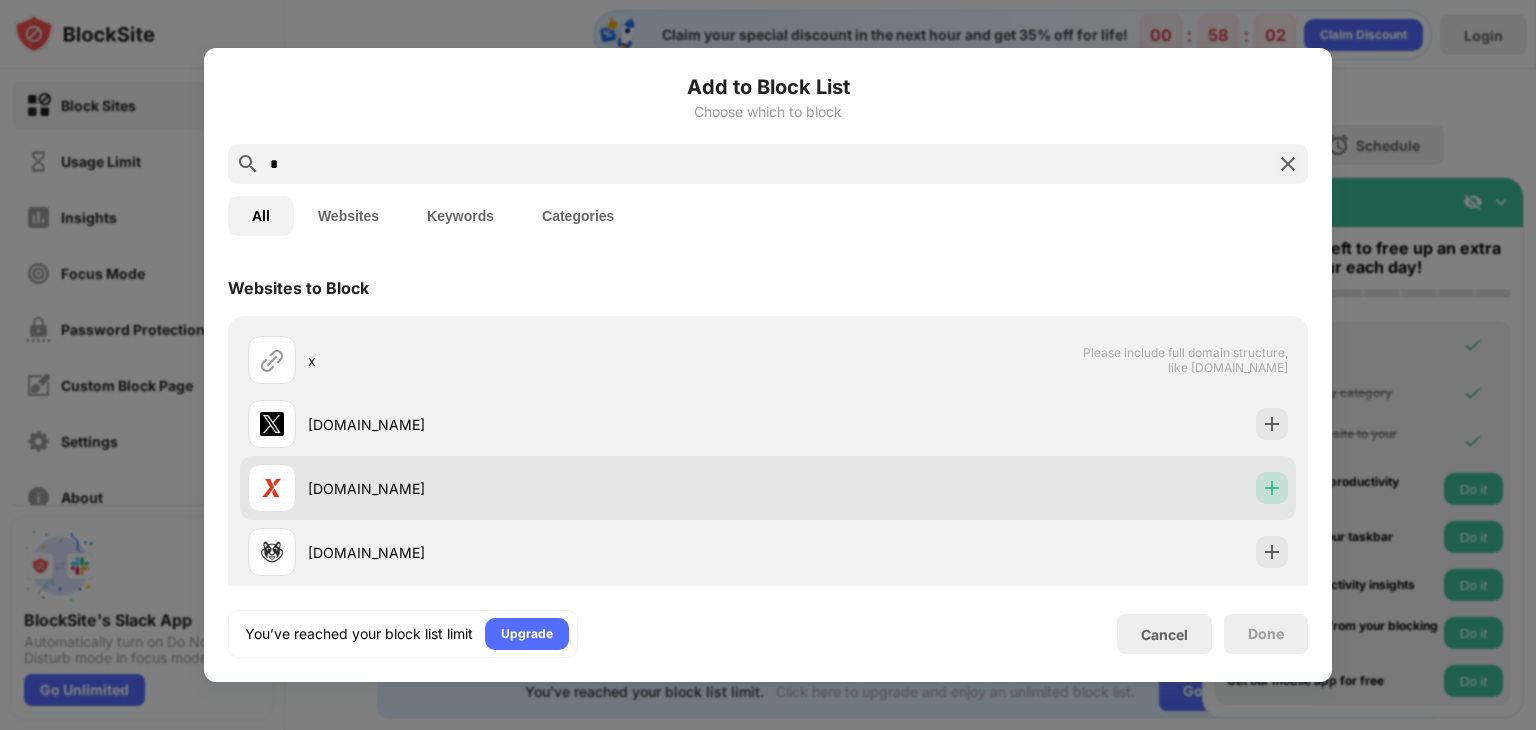 click at bounding box center [1272, 488] 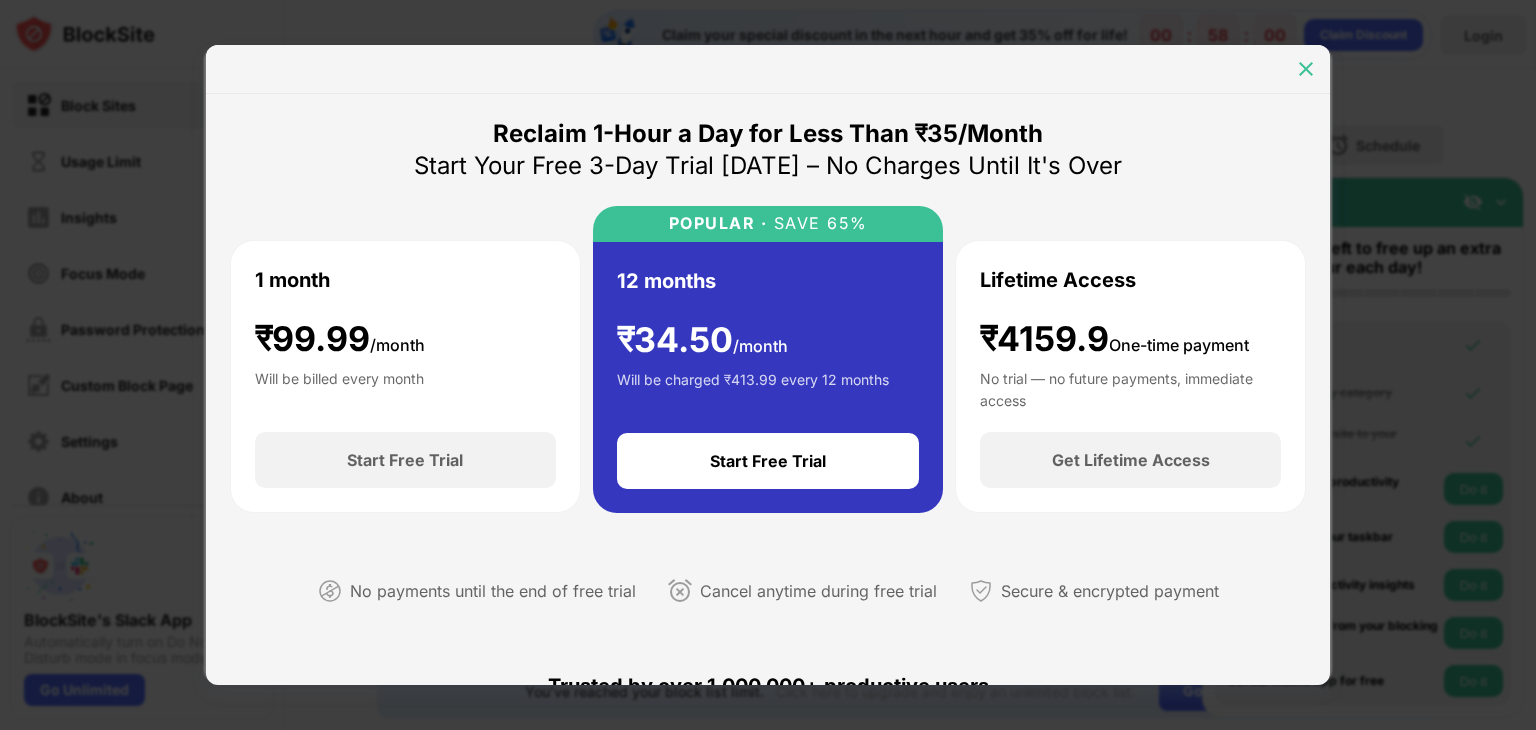 click at bounding box center (1306, 69) 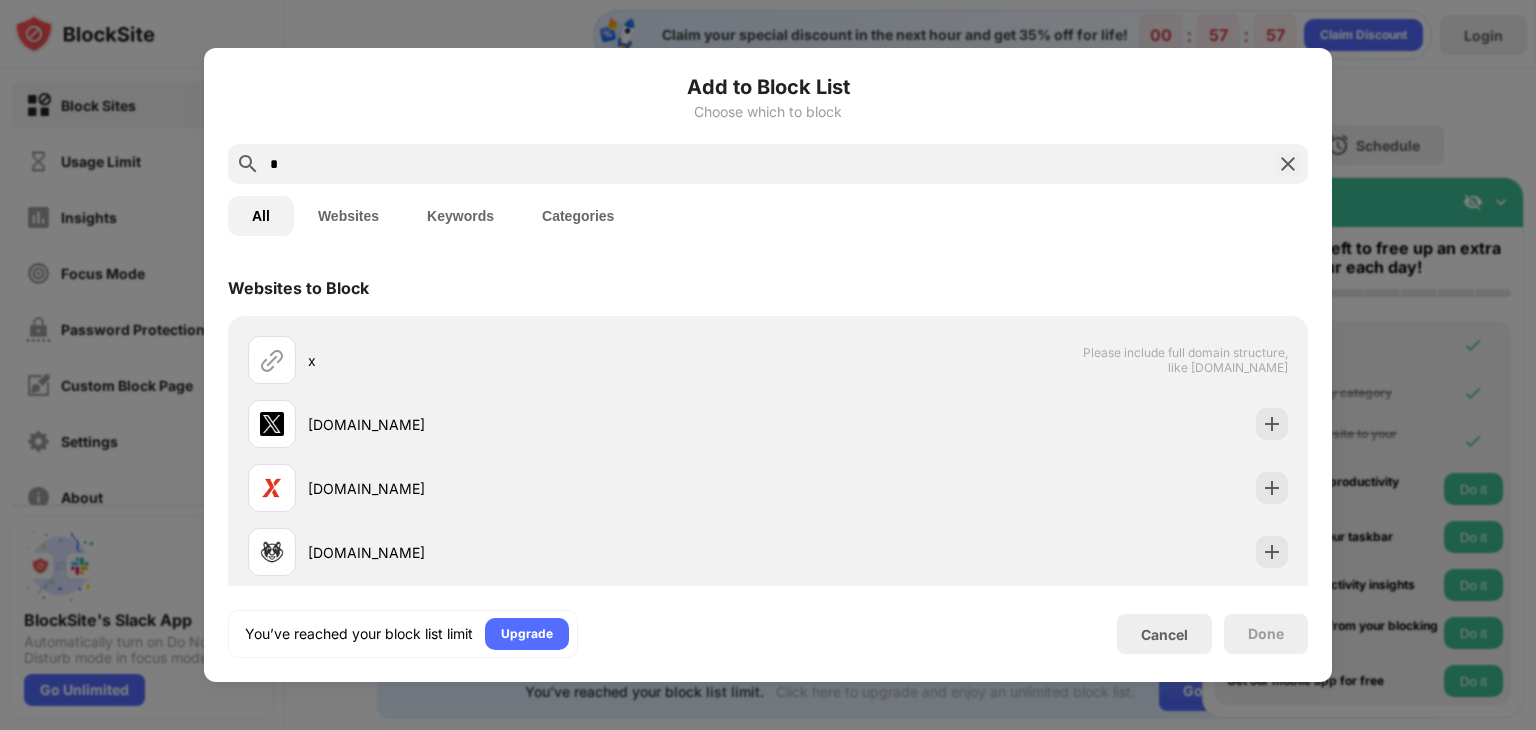 click at bounding box center [1288, 164] 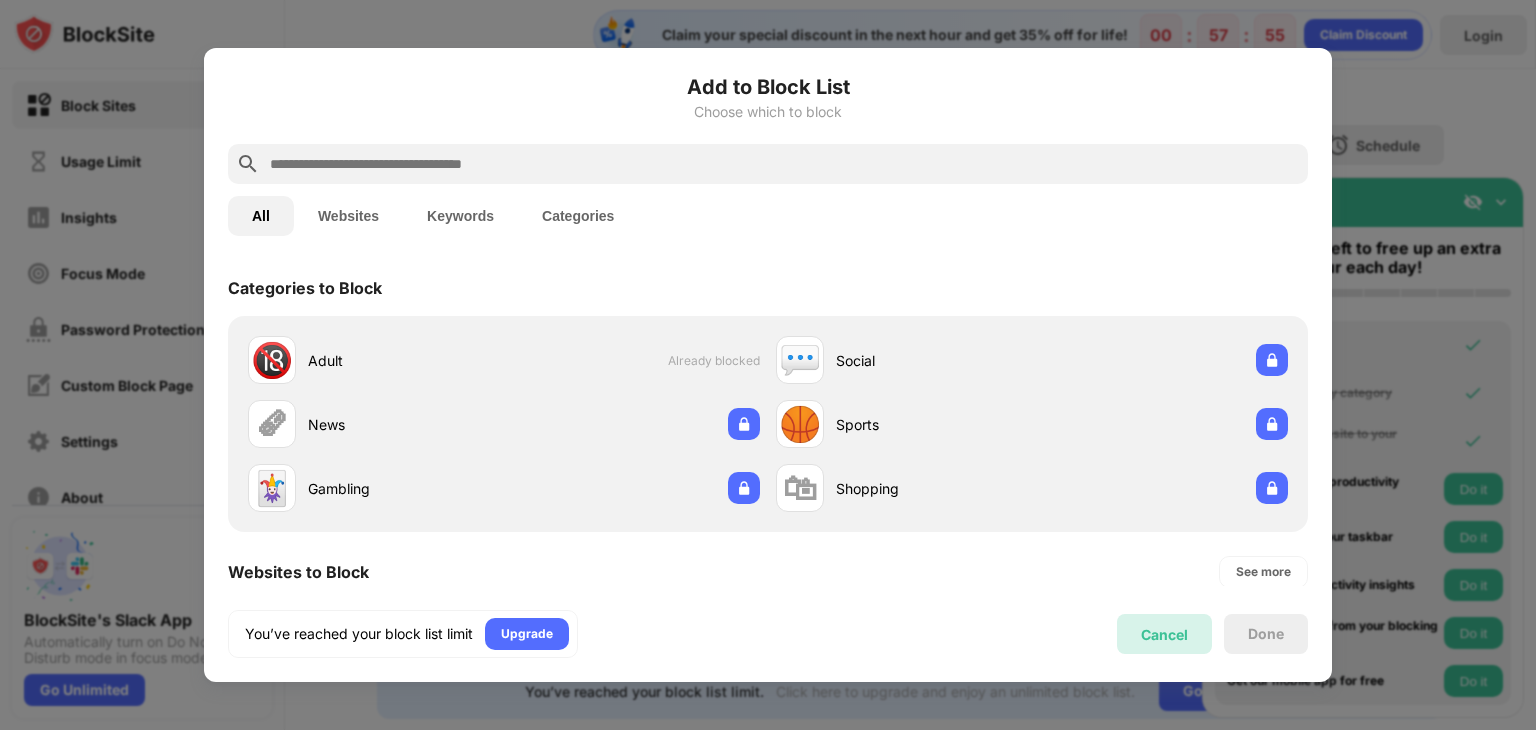 click on "Cancel" at bounding box center (1164, 634) 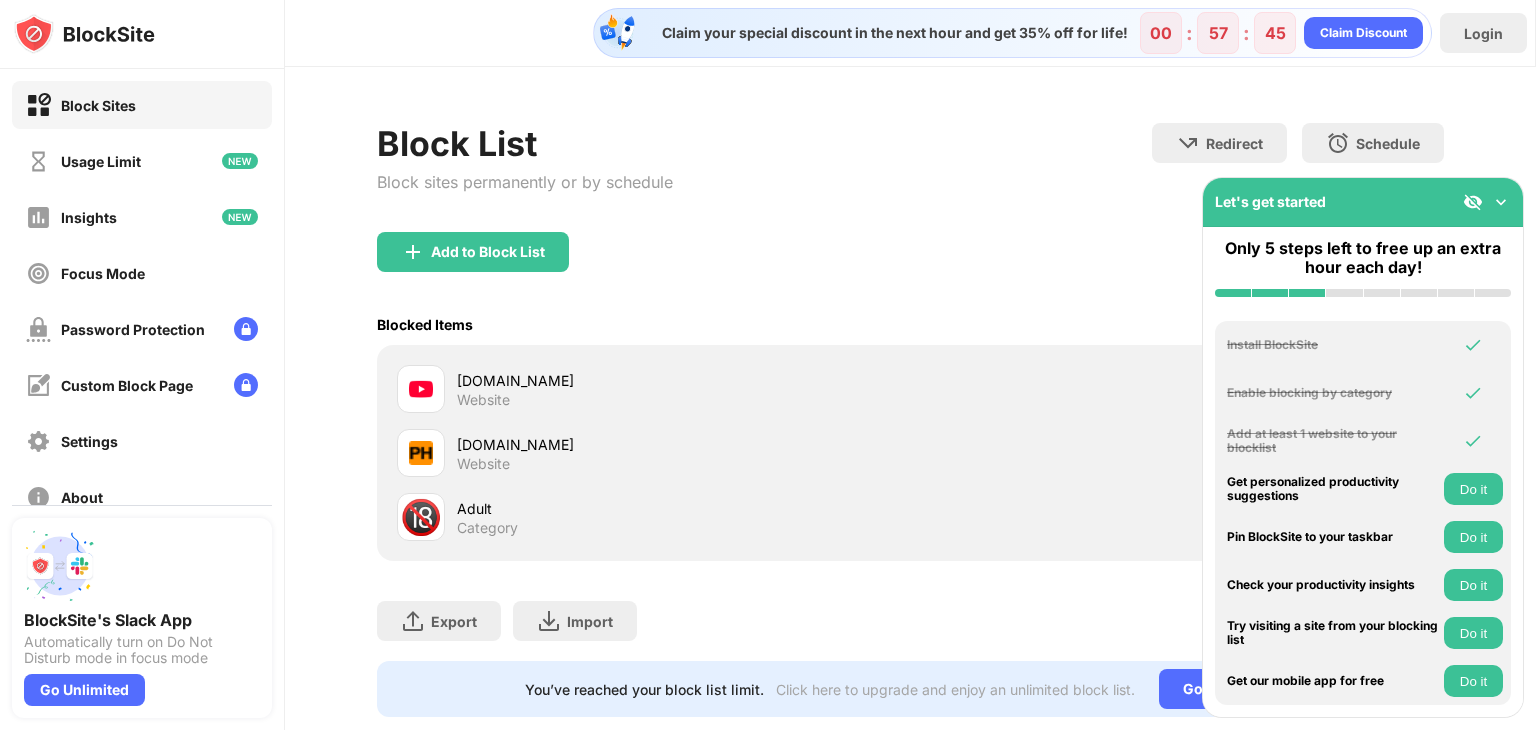 scroll, scrollTop: 1, scrollLeft: 0, axis: vertical 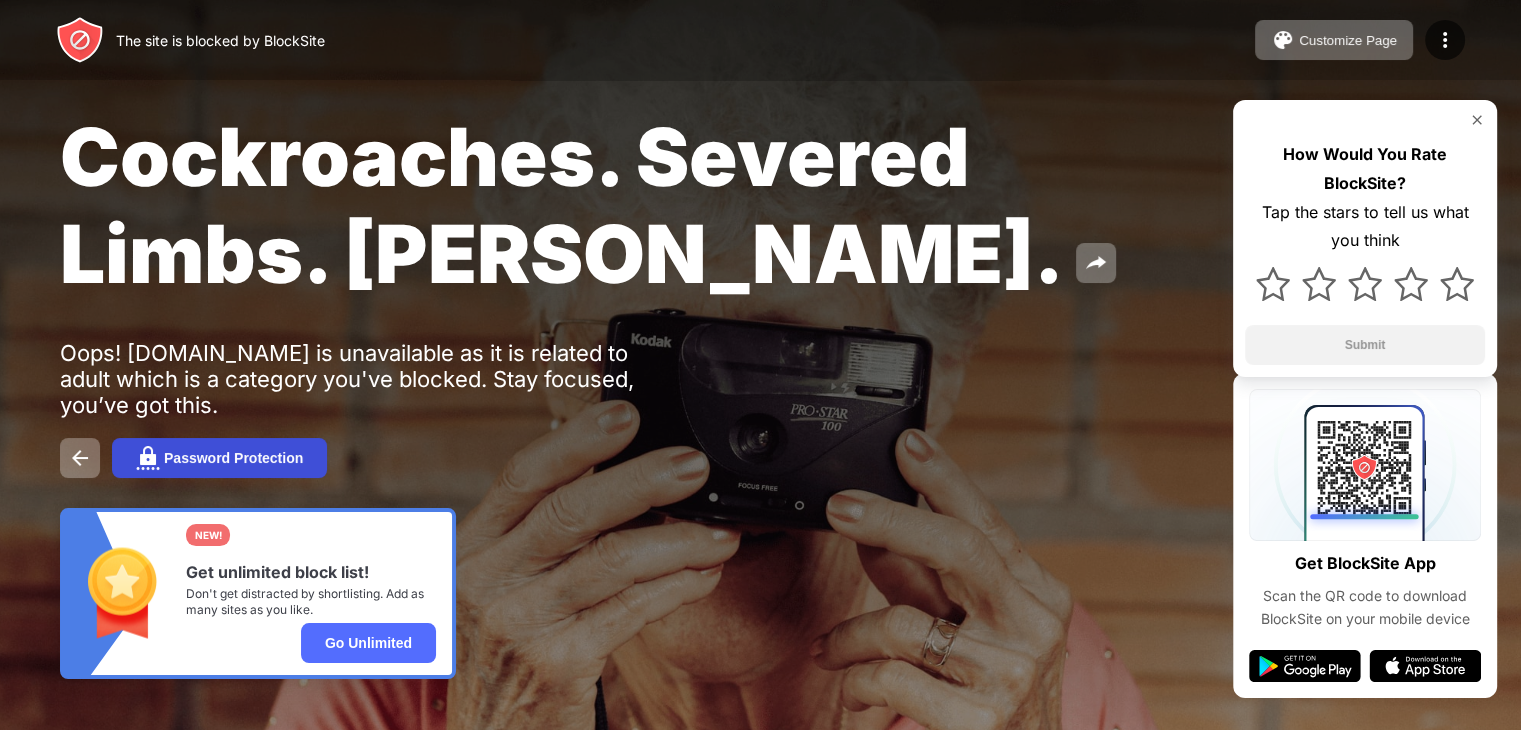 click on "Password Protection" at bounding box center (233, 458) 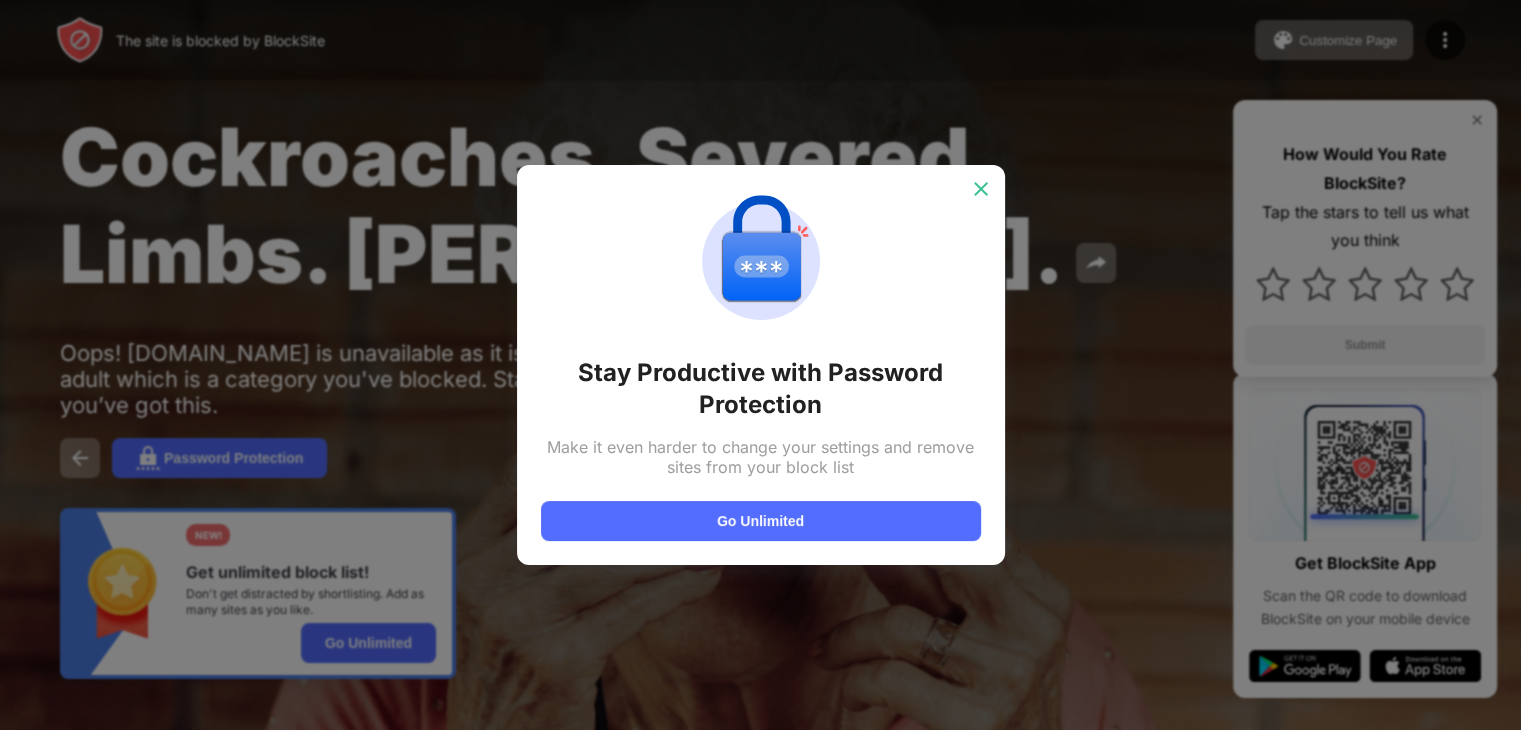 click at bounding box center [981, 189] 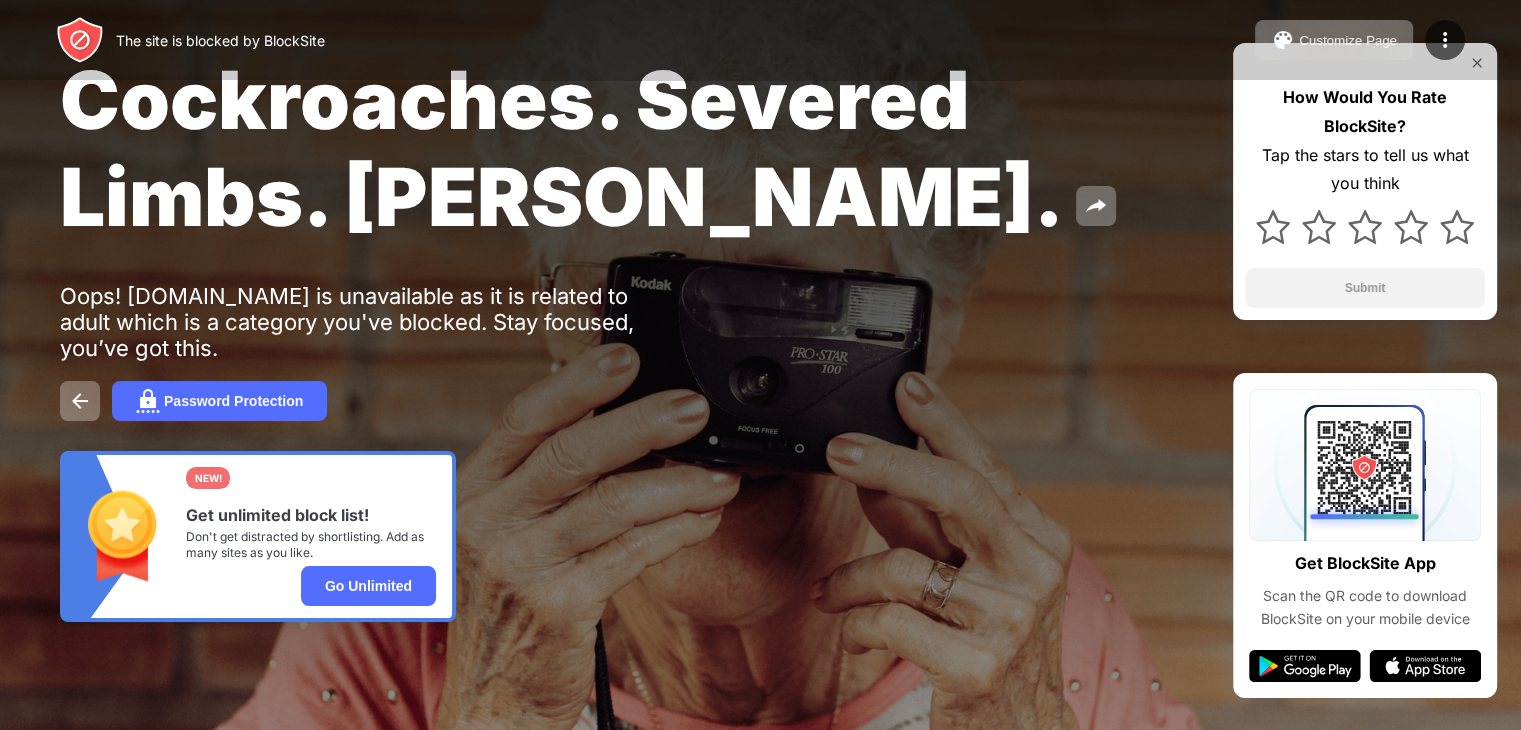 scroll, scrollTop: 0, scrollLeft: 0, axis: both 